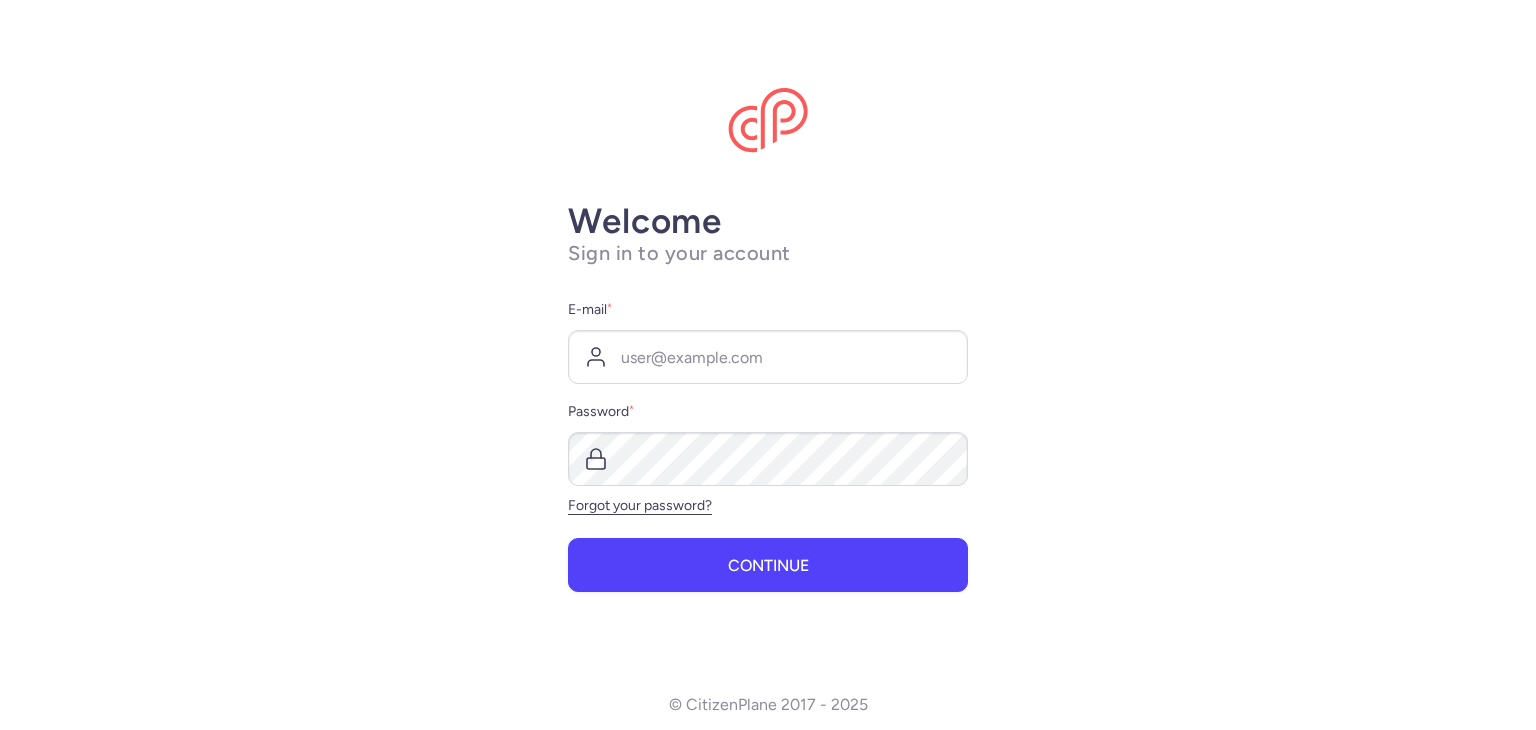 scroll, scrollTop: 0, scrollLeft: 0, axis: both 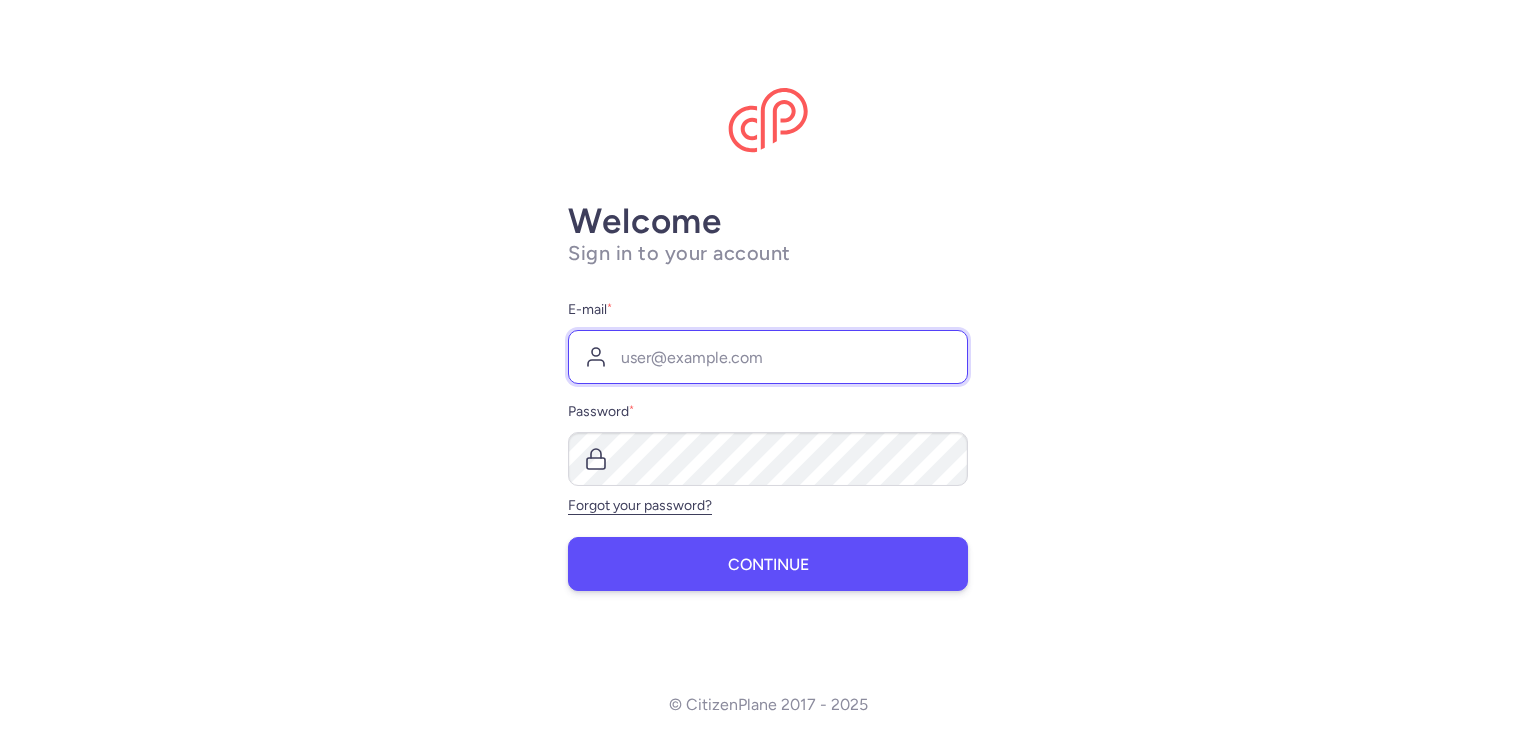 type on "yield@grecos.pl" 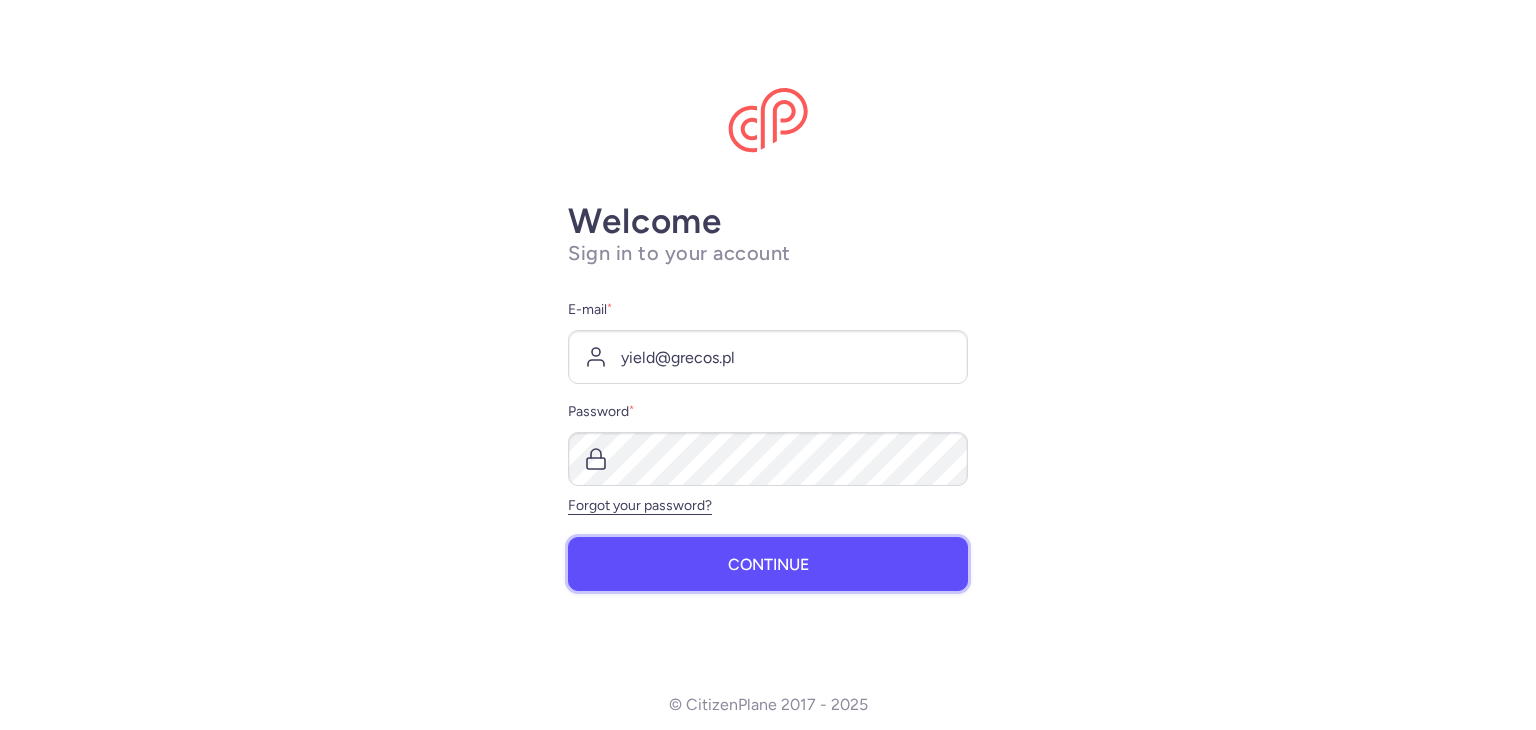 click on "Continue" at bounding box center [768, 565] 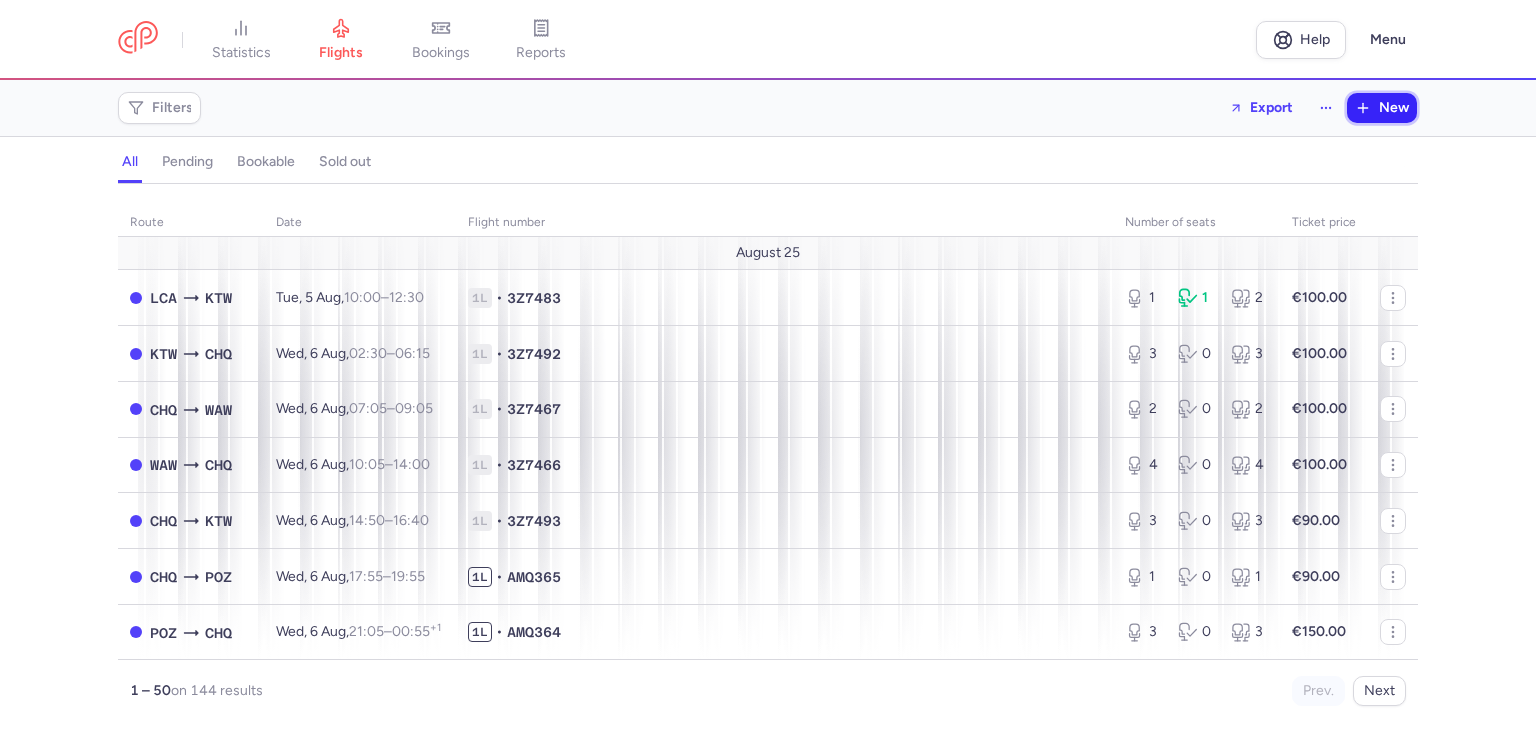 click on "New" at bounding box center [1394, 108] 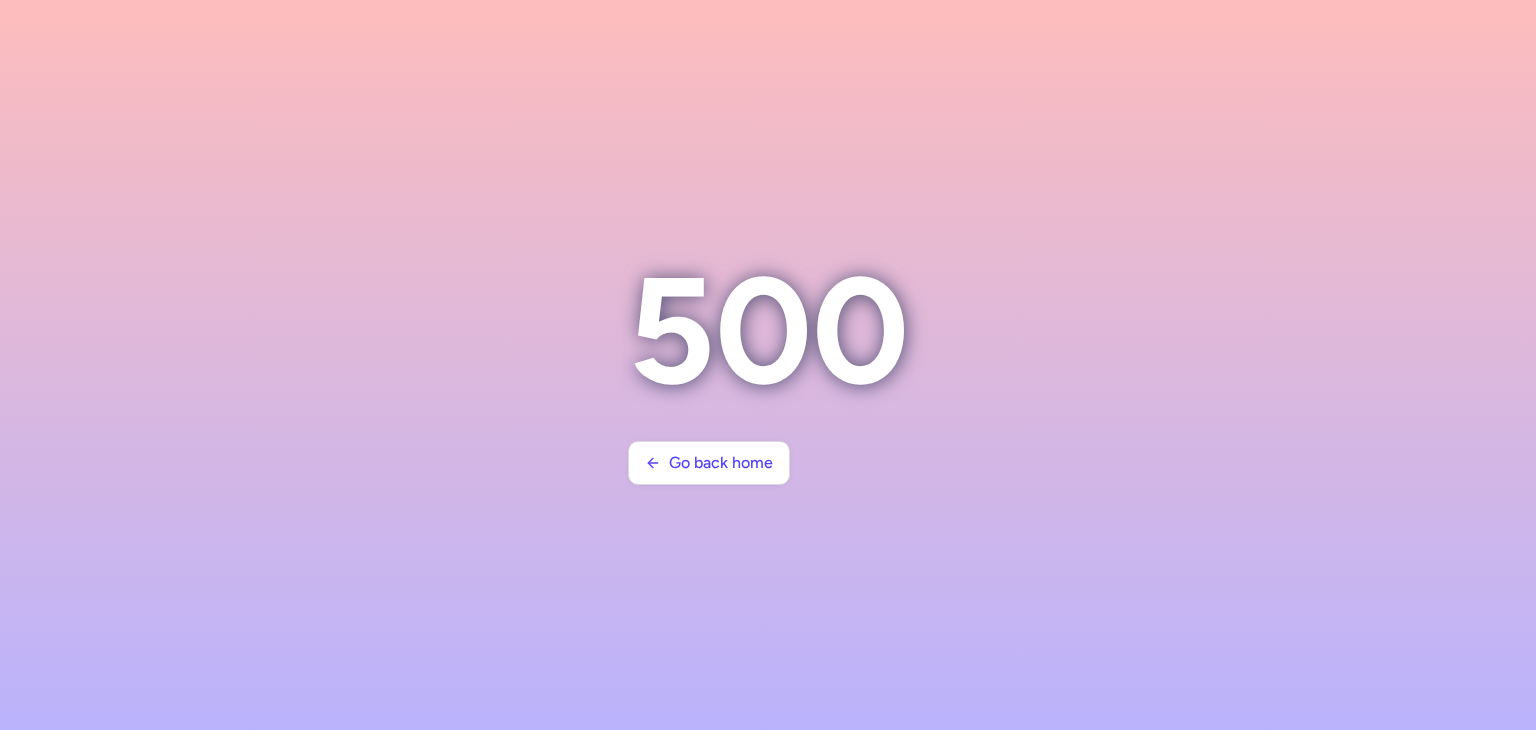 scroll, scrollTop: 0, scrollLeft: 0, axis: both 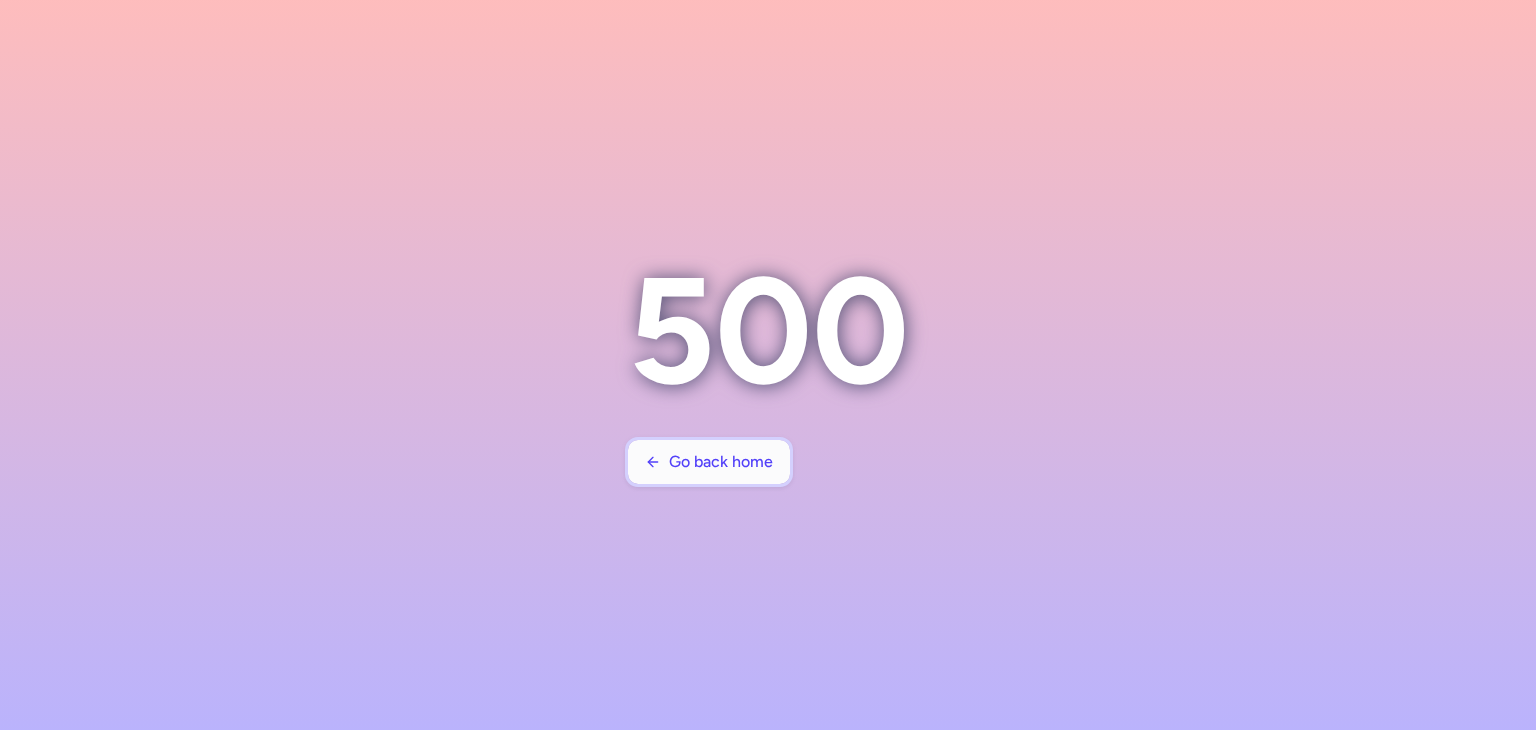 click on "Go back home" at bounding box center [721, 462] 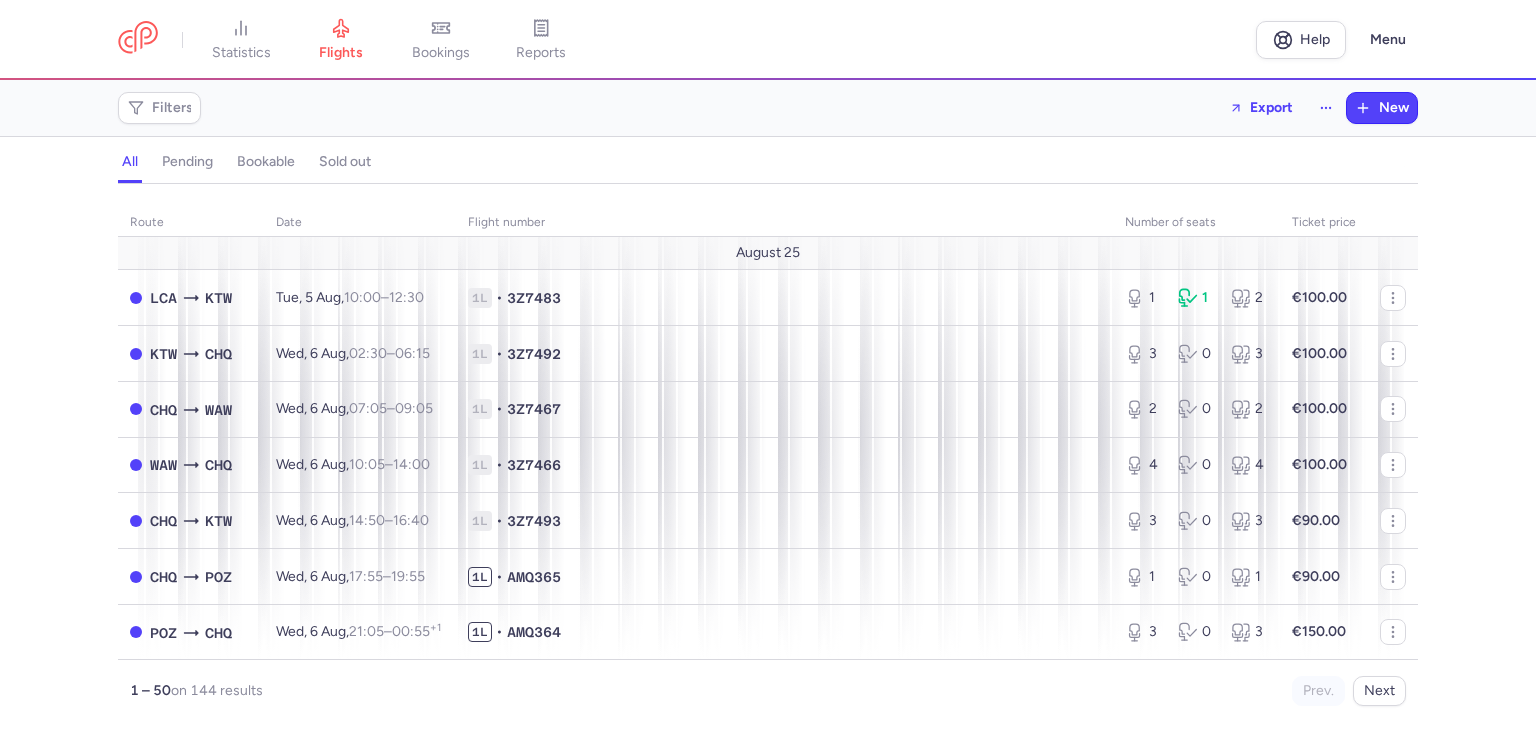 scroll, scrollTop: 0, scrollLeft: 0, axis: both 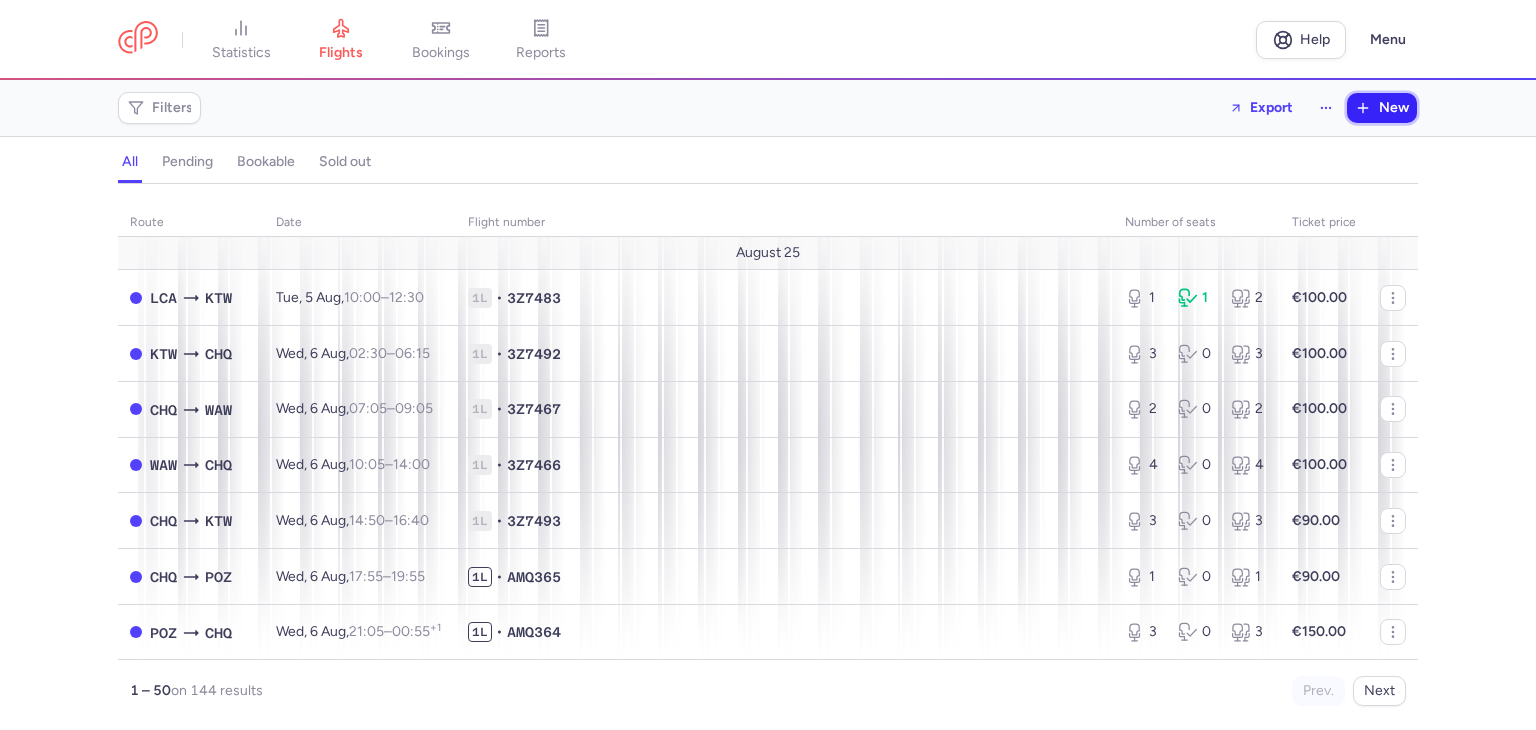 click on "New" at bounding box center [1394, 108] 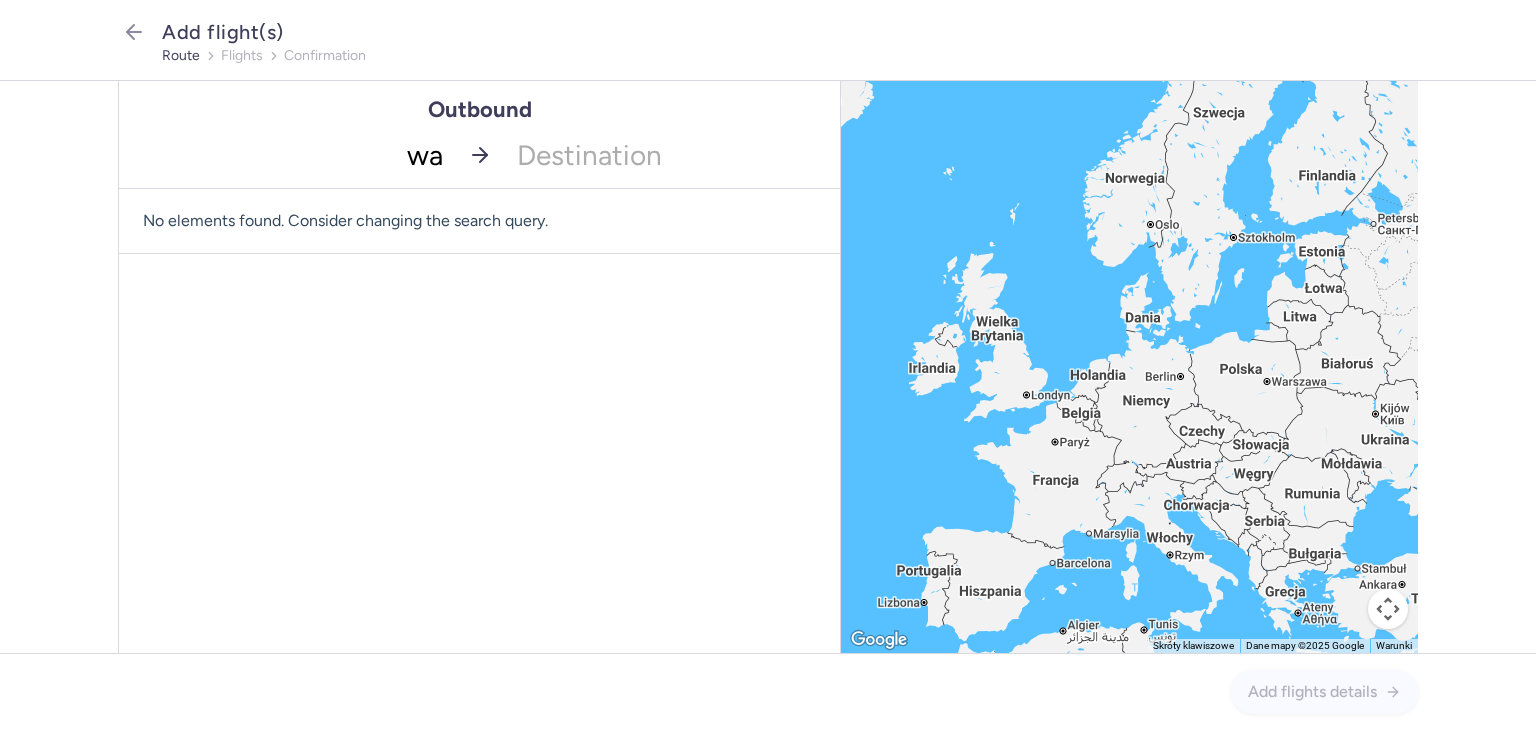 type on "waw" 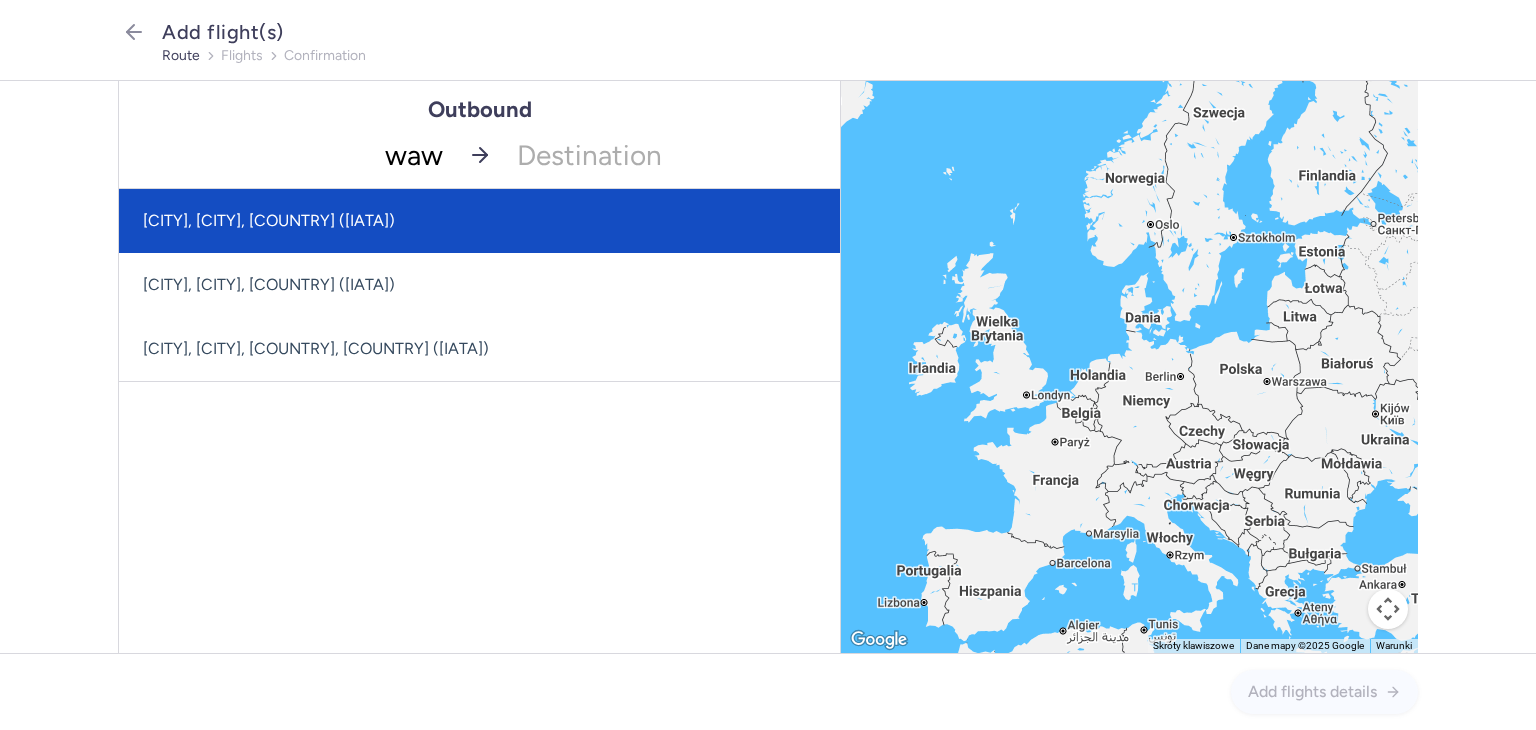 click on "[CITY], [CITY], [COUNTRY] ([IATA])" at bounding box center [479, 221] 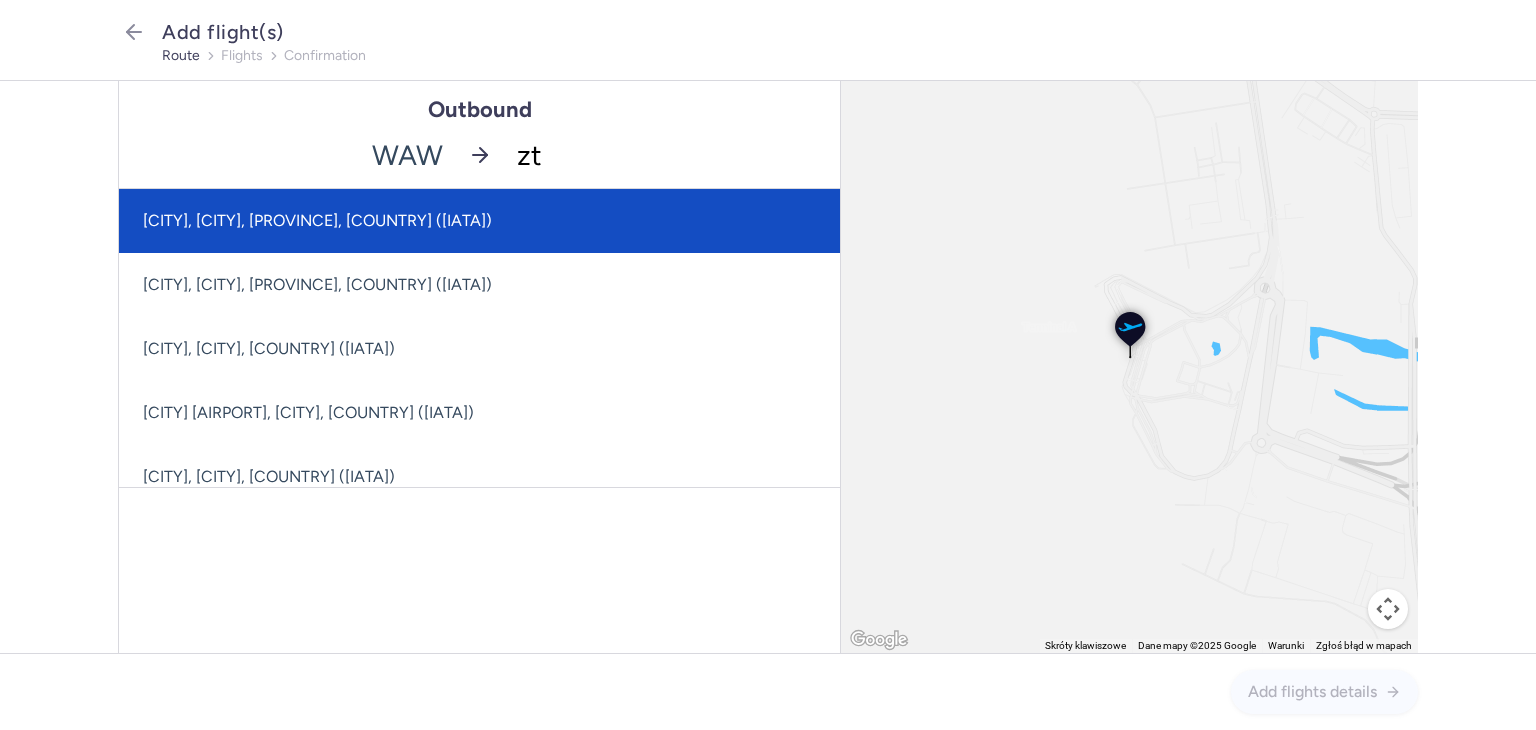 type on "zth" 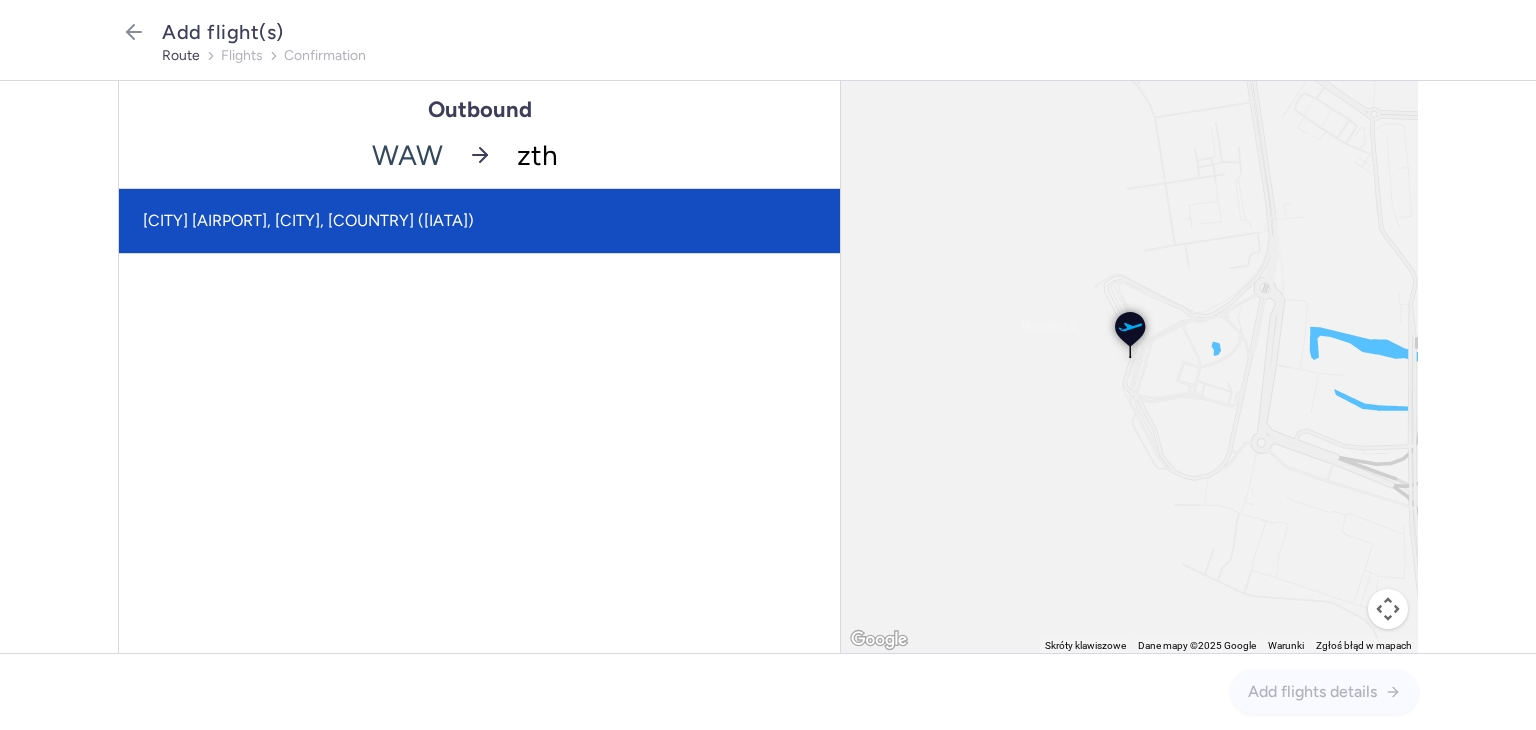 click on "[CITY] [AIRPORT], [CITY], [COUNTRY] ([IATA])" at bounding box center [479, 221] 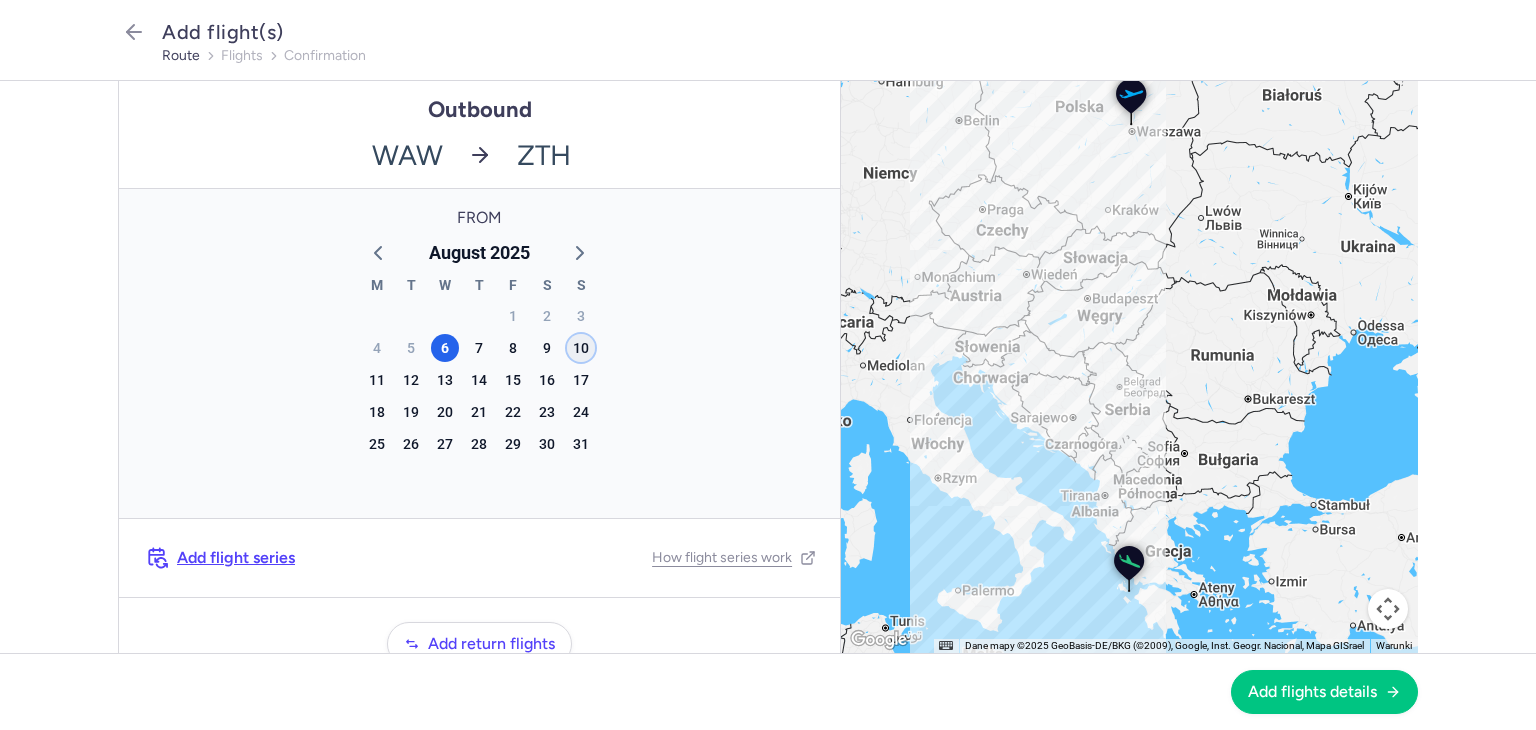 click on "10" 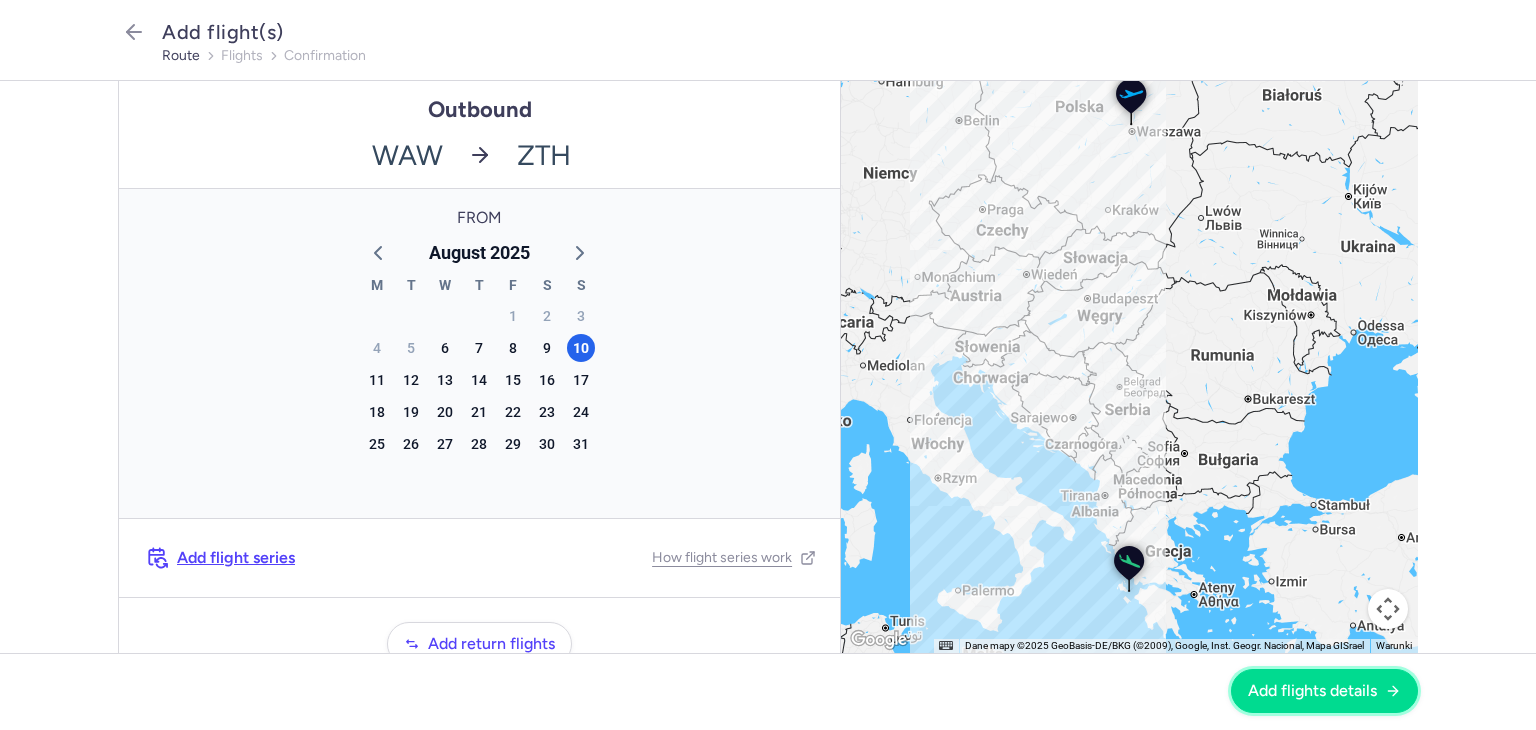 click on "Add flights details" at bounding box center [1312, 691] 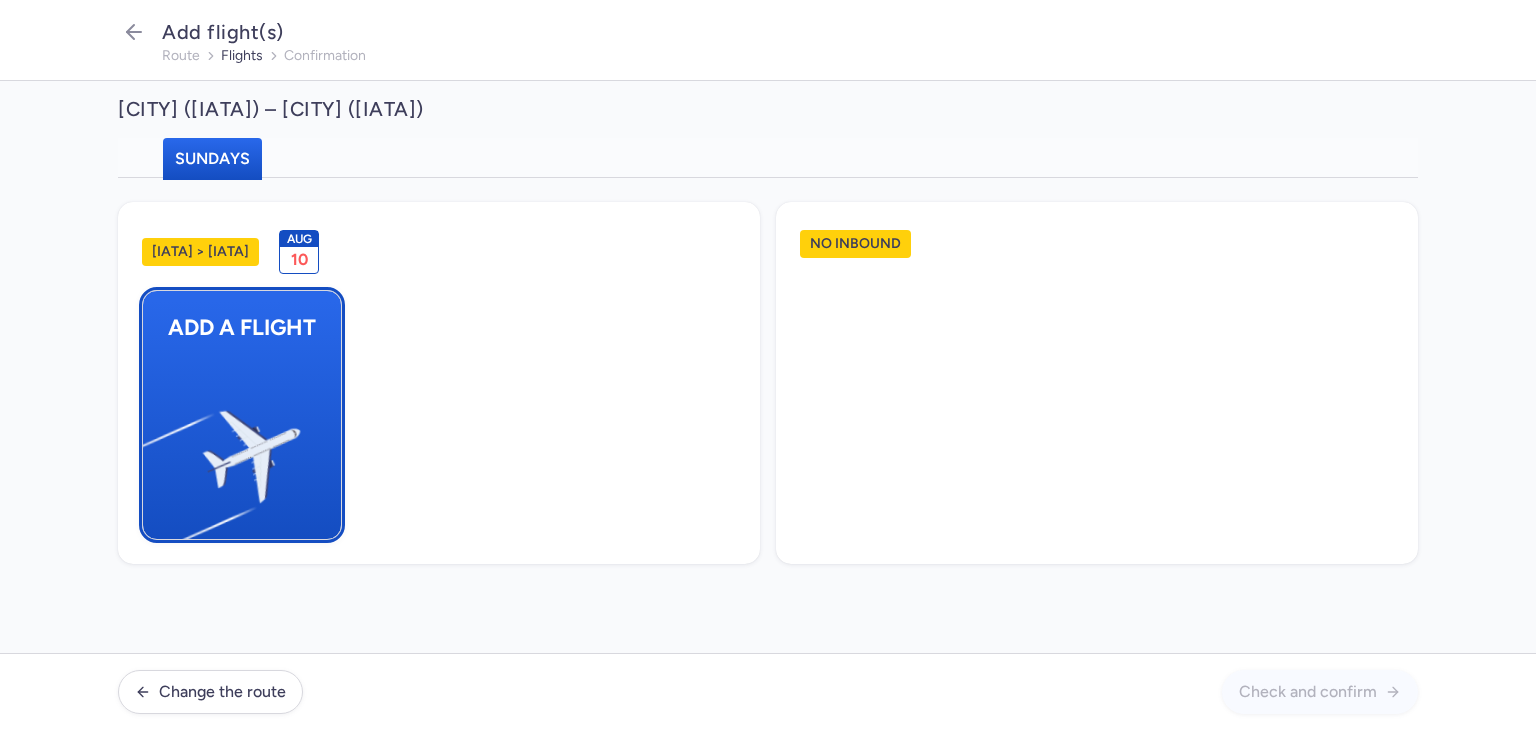click at bounding box center [153, 448] 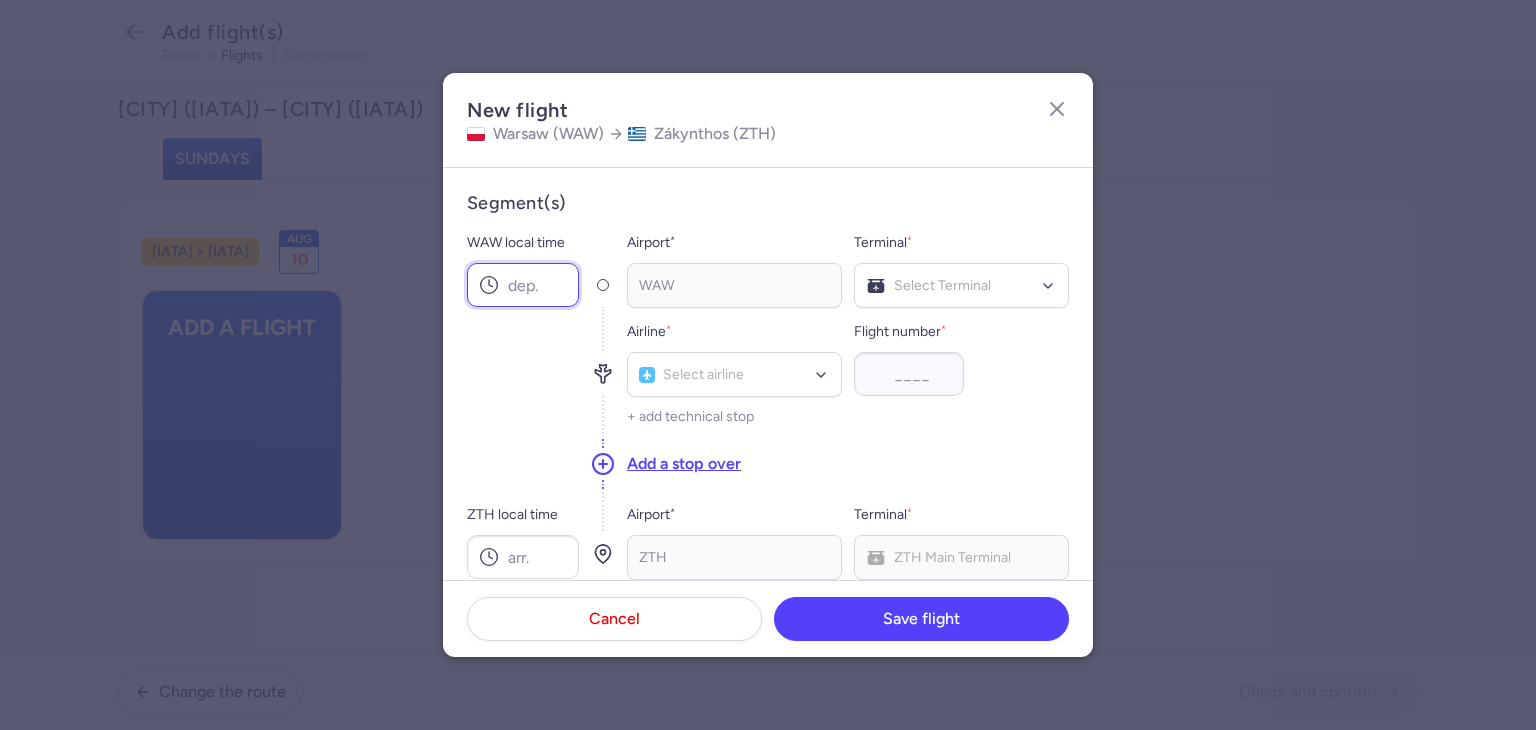 click on "WAW local time" at bounding box center (523, 285) 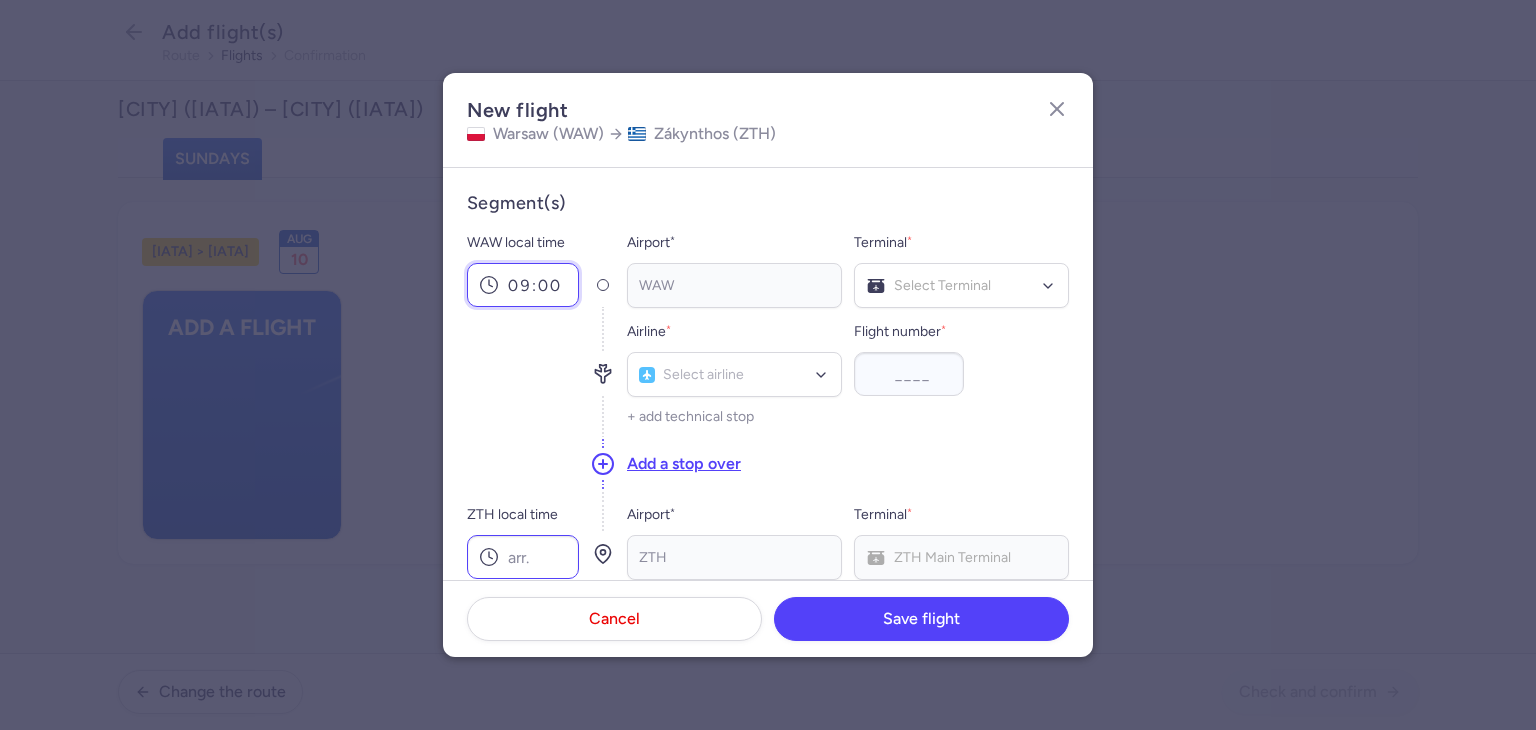 type on "09:00" 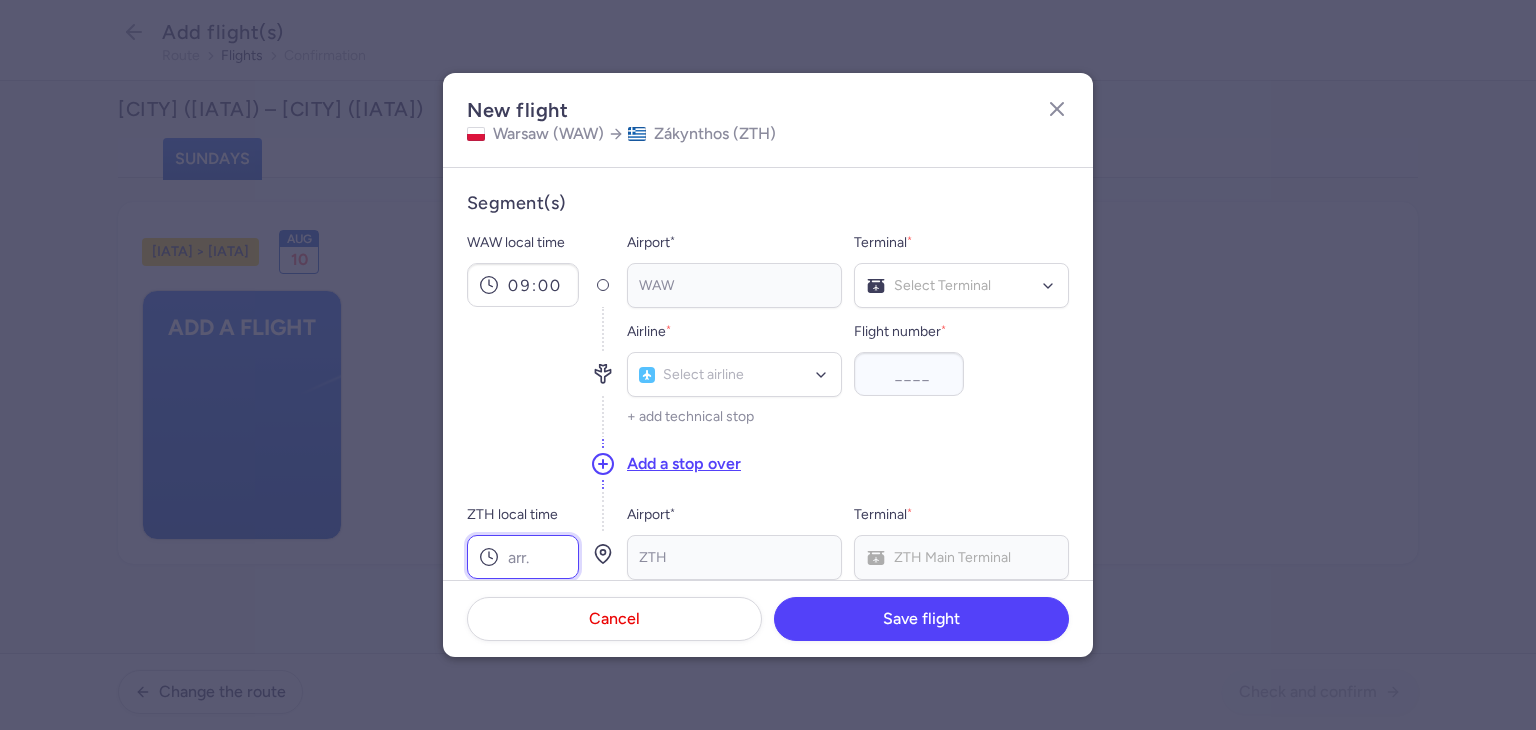 click on "ZTH local time" at bounding box center [523, 557] 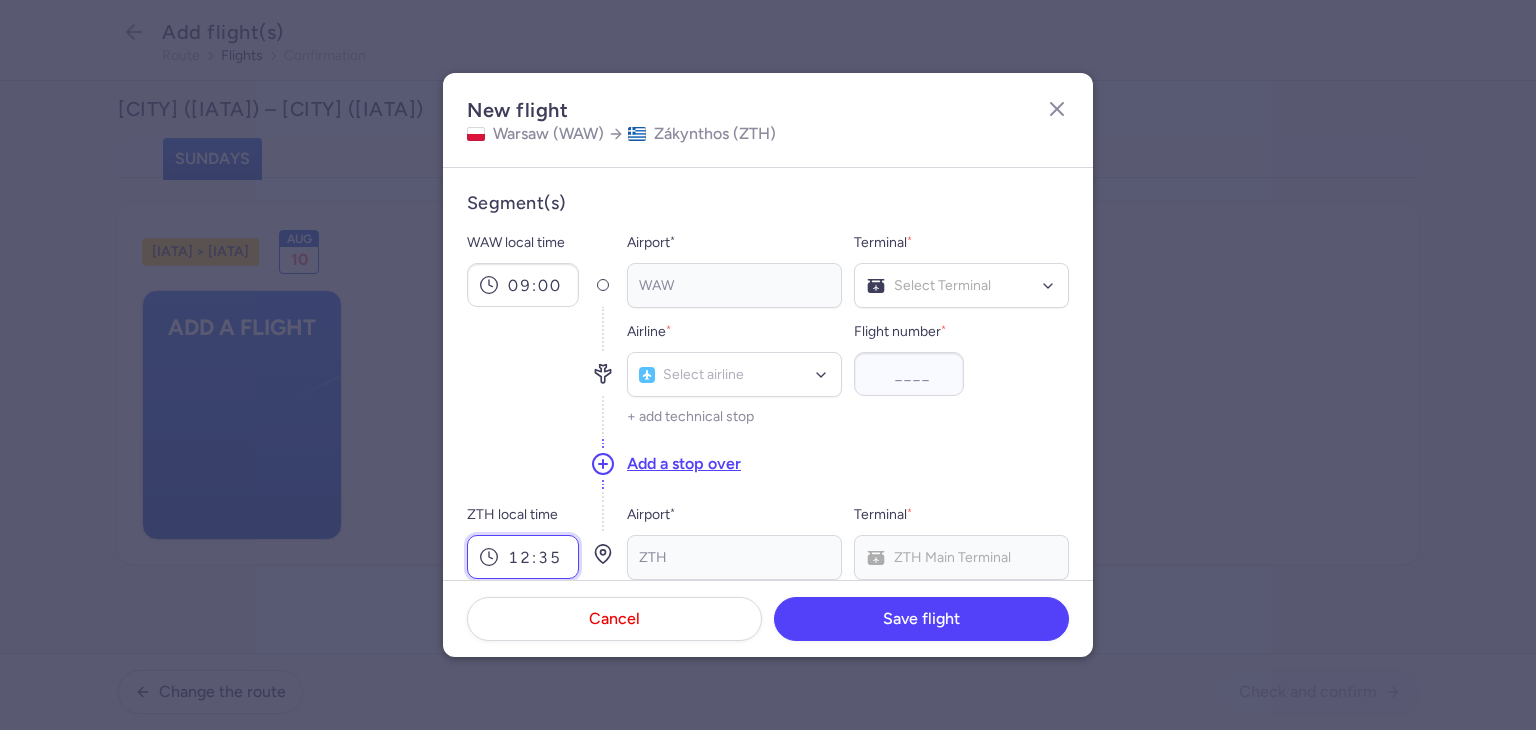 type on "12:35" 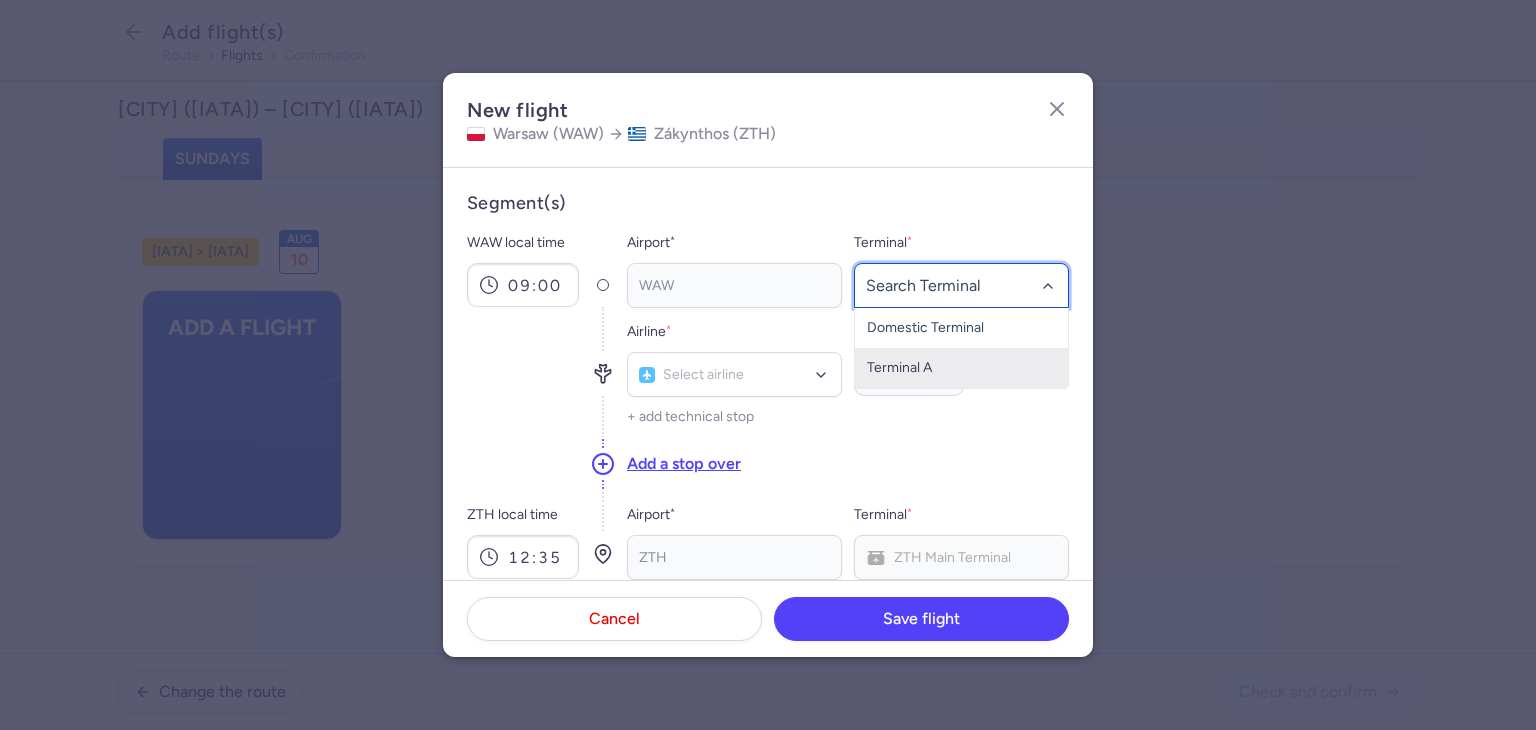 click on "Terminal A" at bounding box center [961, 368] 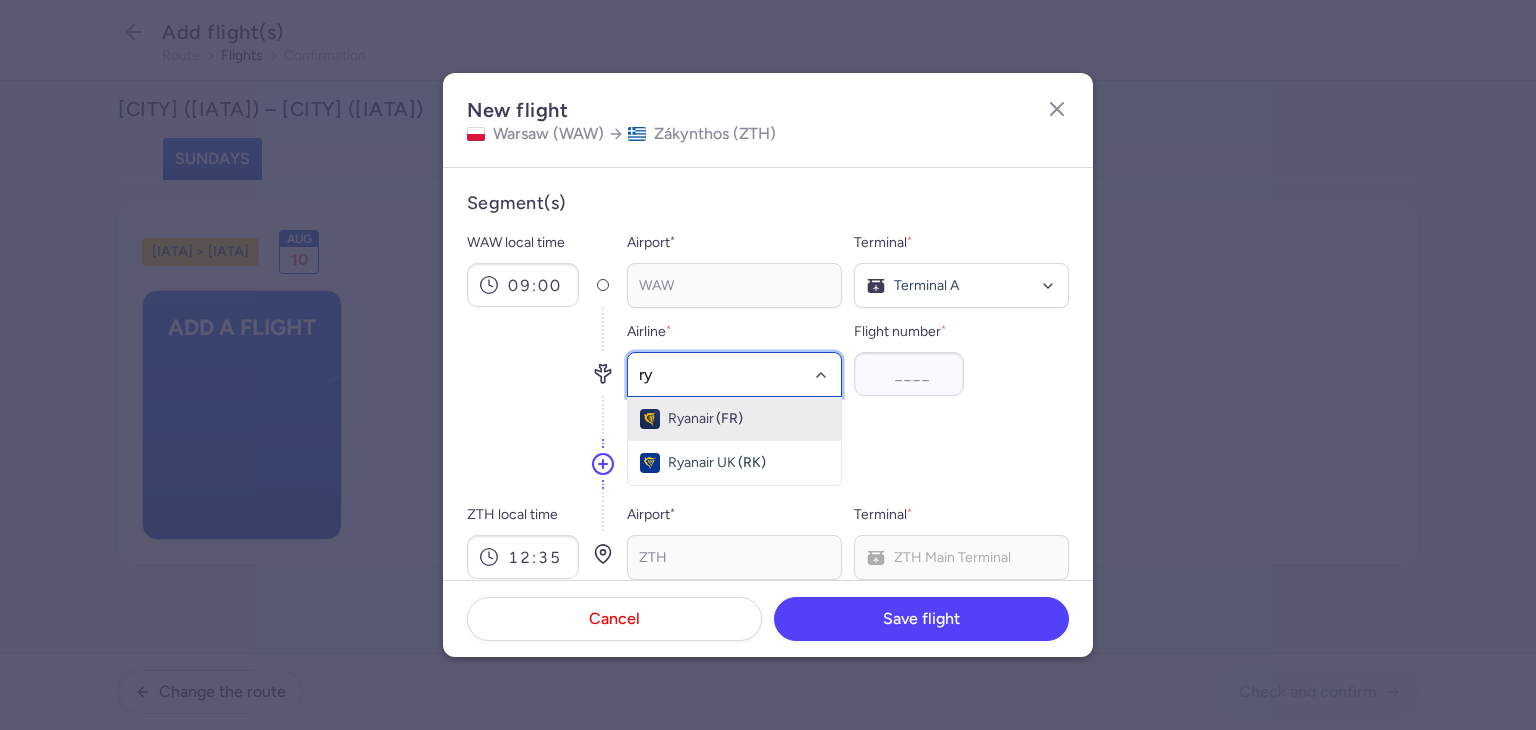 type on "r" 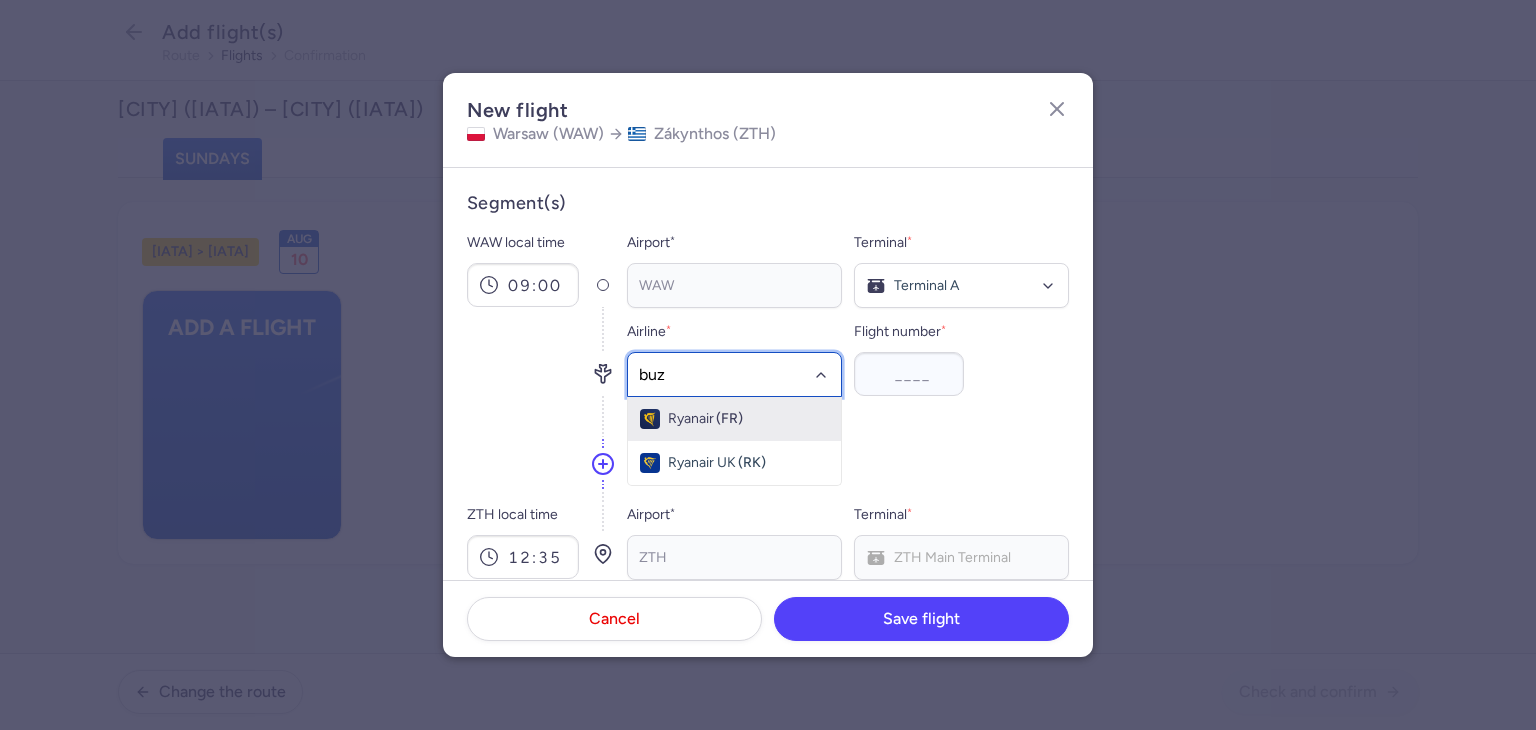 type on "buzz" 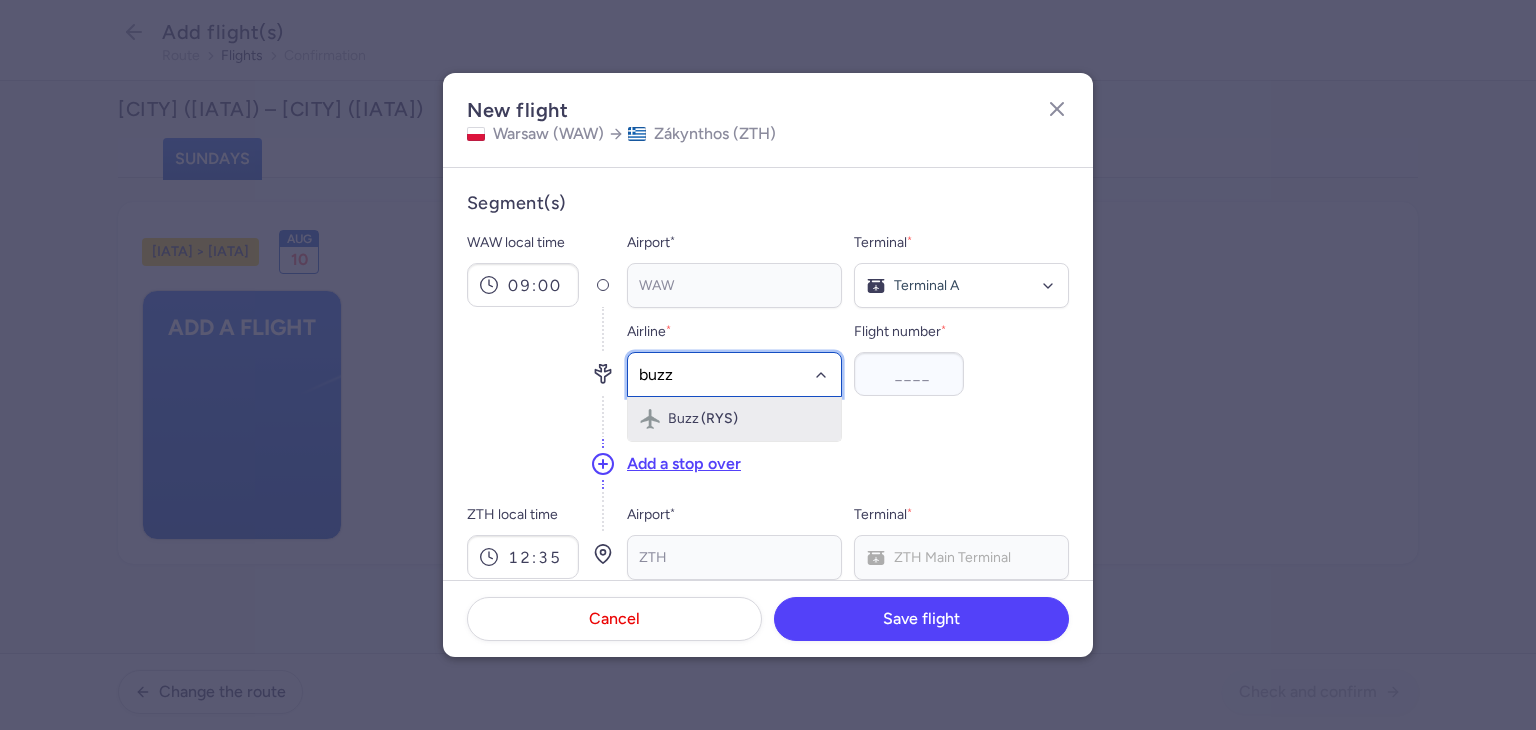 click on "Buzz" at bounding box center [683, 419] 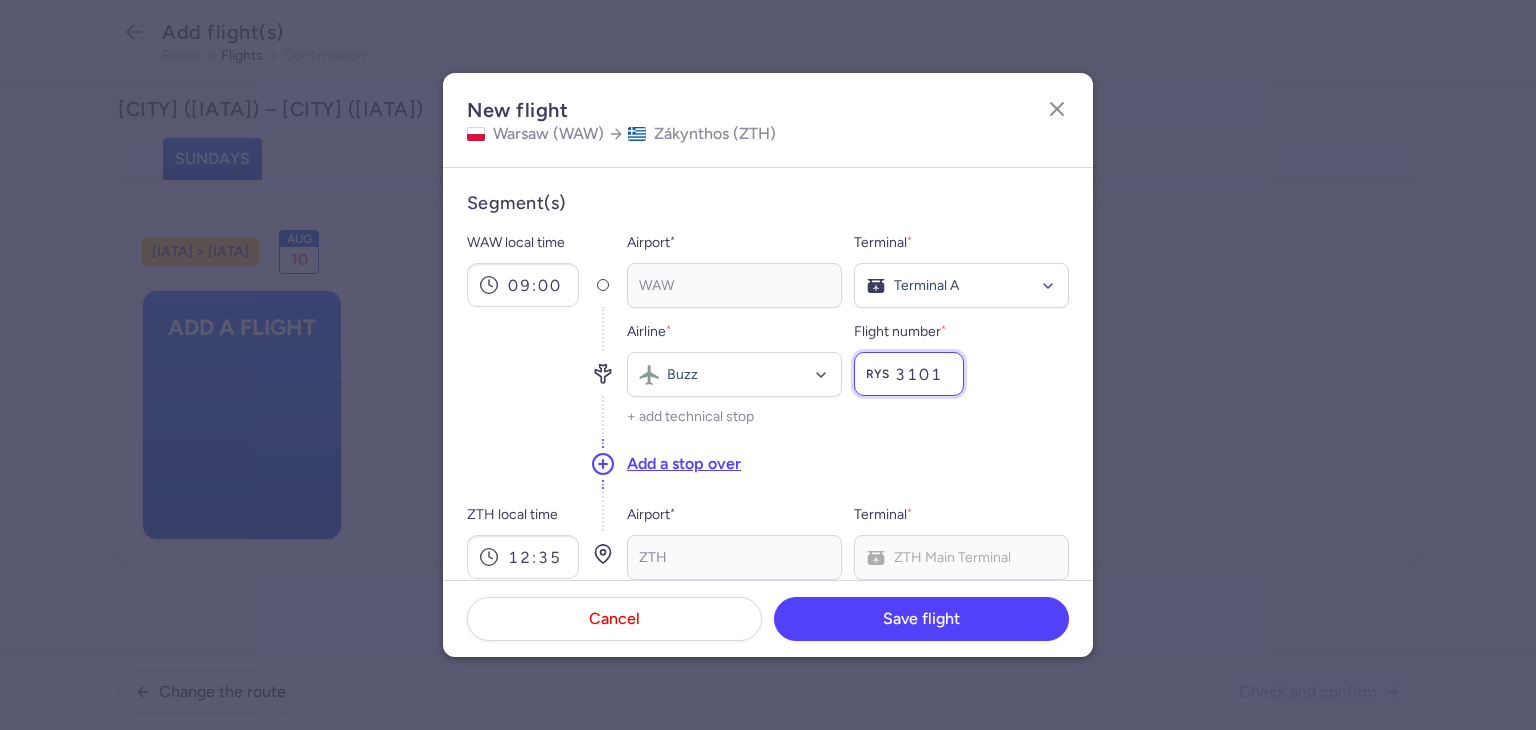 type on "3101" 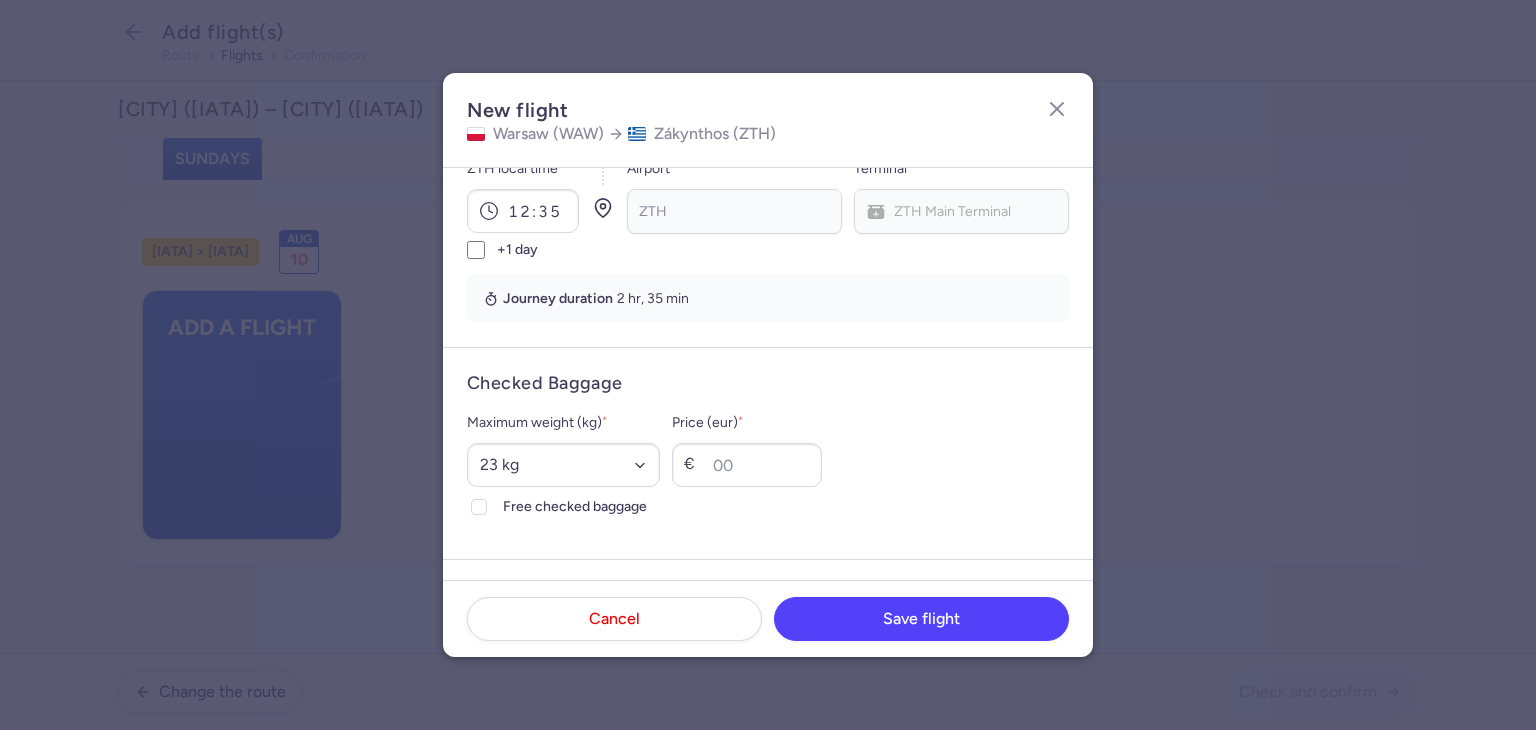 scroll, scrollTop: 418, scrollLeft: 0, axis: vertical 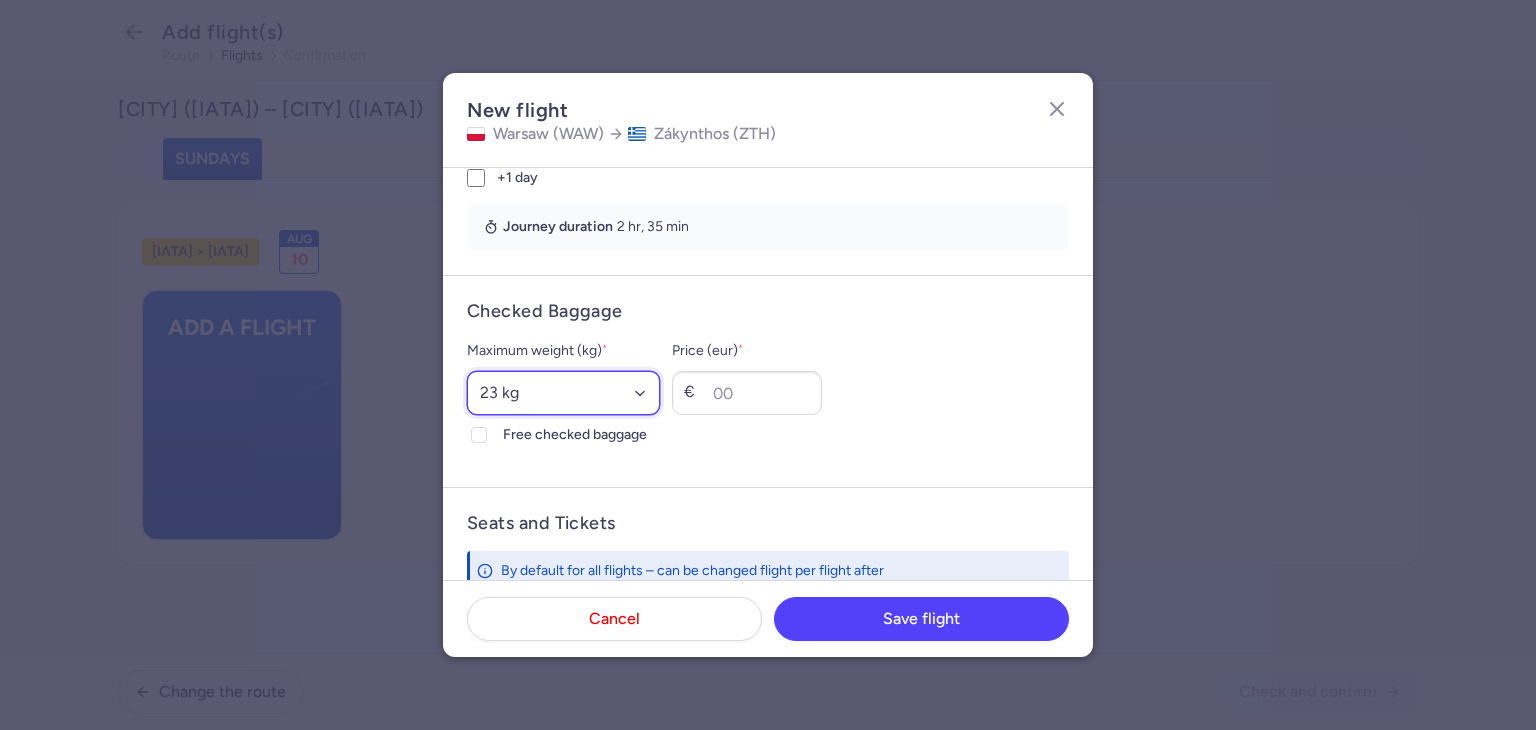click on "Select an option 15 kg 16 kg 17 kg 18 kg 19 kg 20 kg 21 kg 22 kg 23 kg 24 kg 25 kg 26 kg 27 kg 28 kg 29 kg 30 kg 31 kg 32 kg 33 kg 34 kg 35 kg" at bounding box center (563, 393) 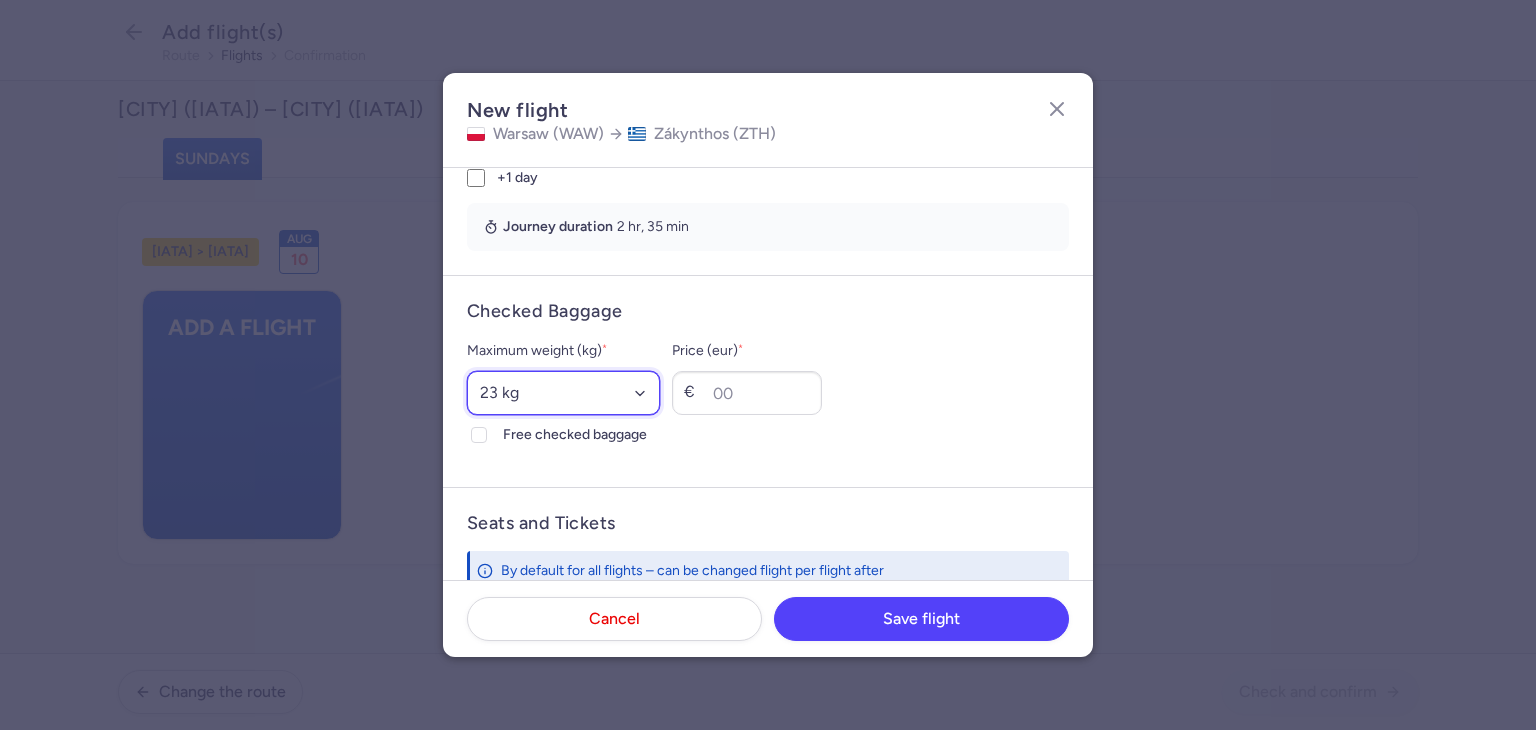 select on "20" 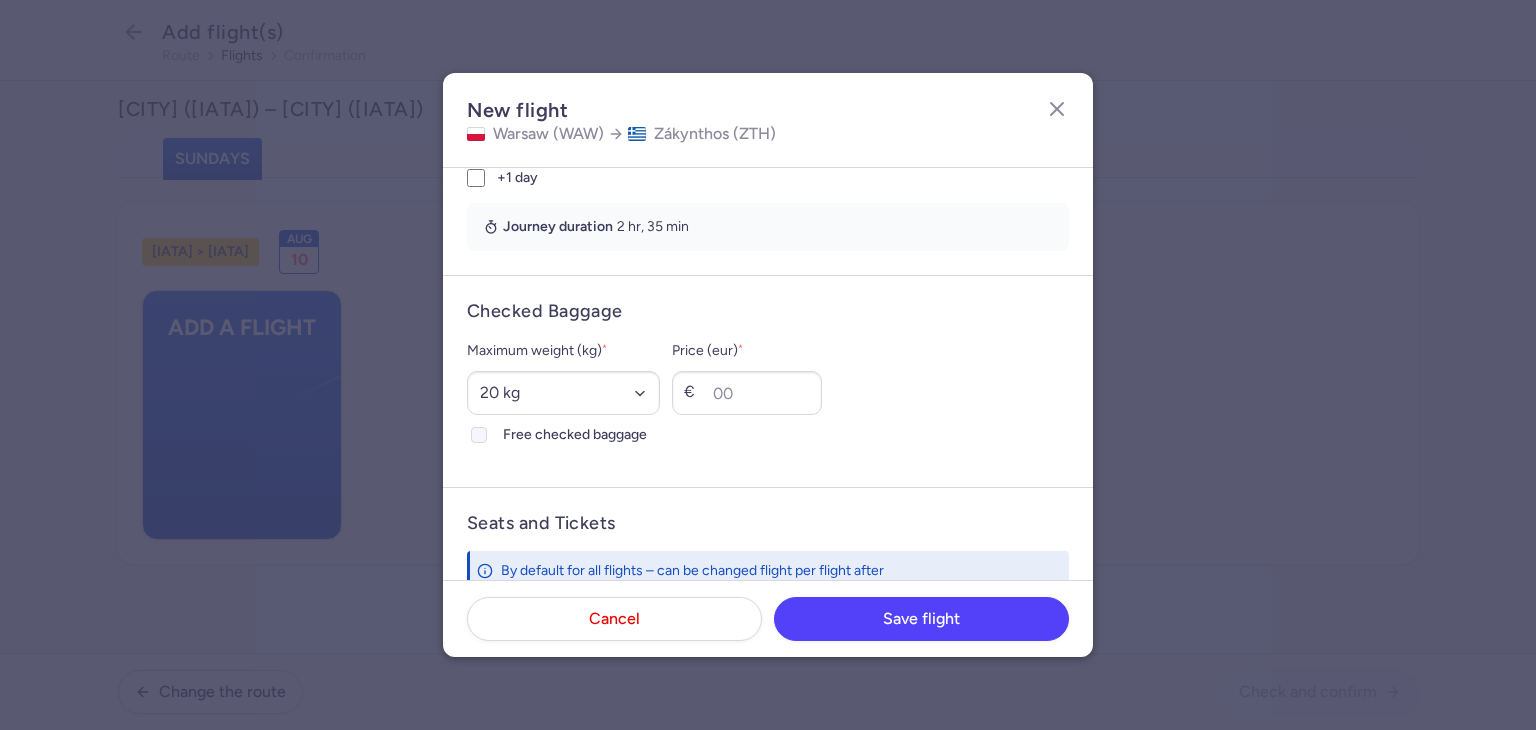 click 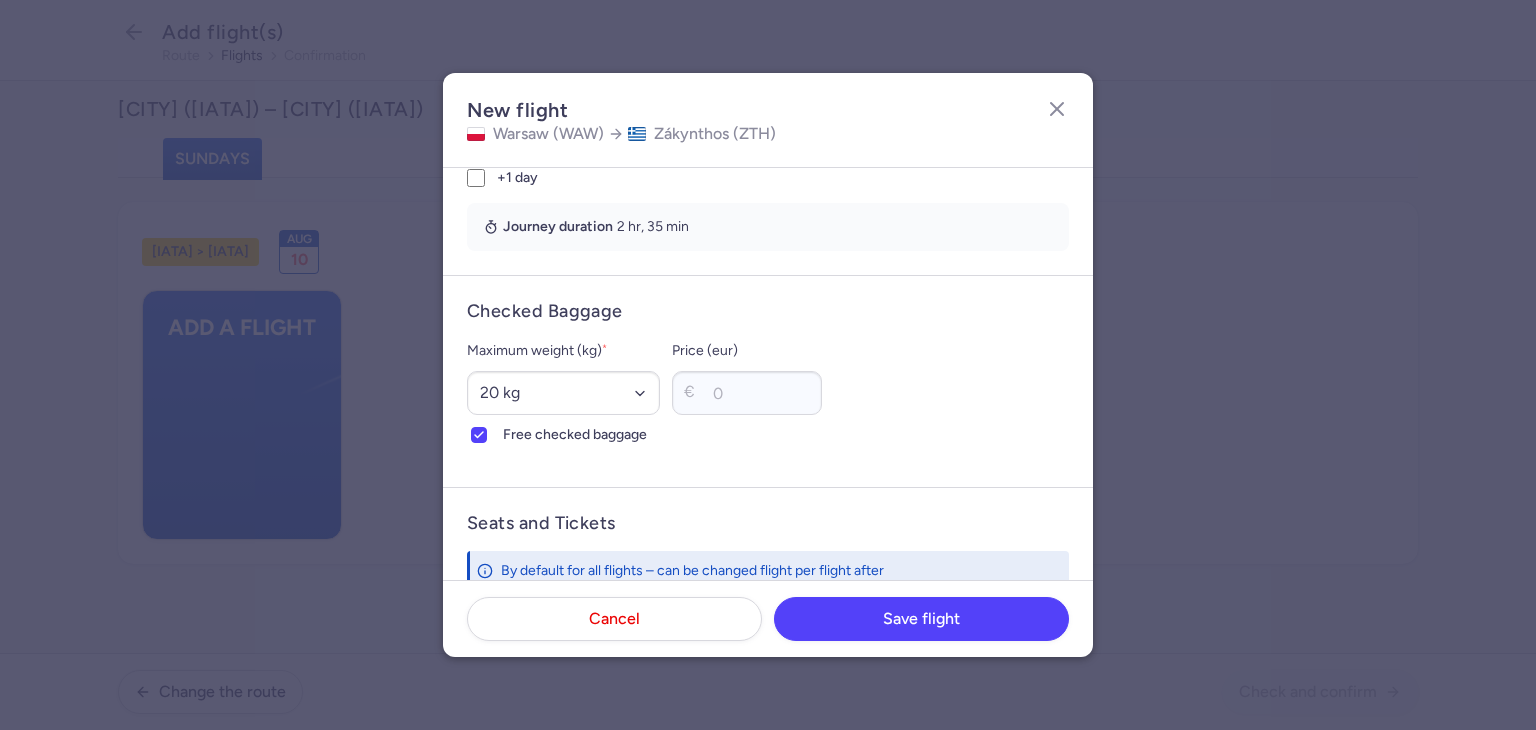 scroll, scrollTop: 598, scrollLeft: 0, axis: vertical 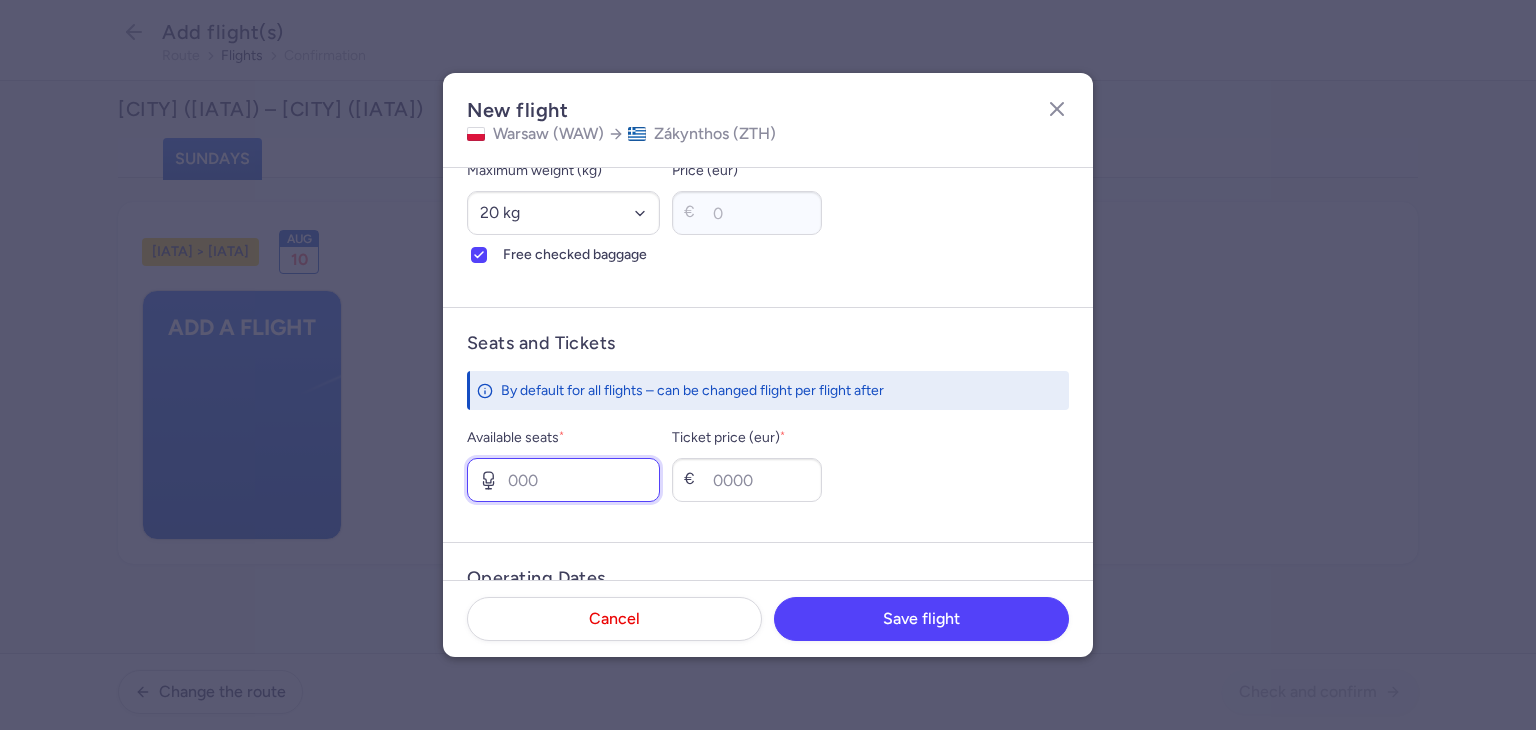 click on "Available seats  *" at bounding box center [563, 480] 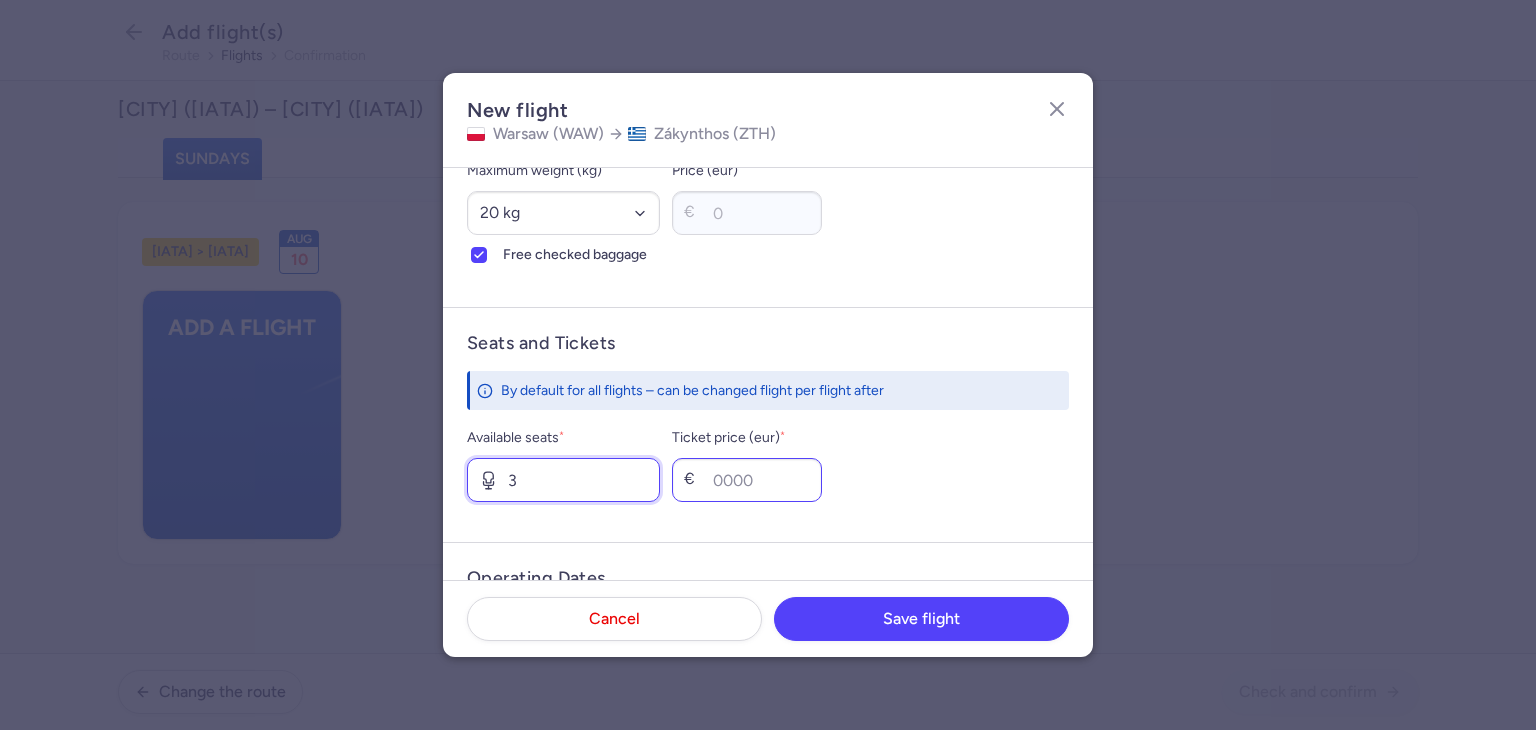 type on "3" 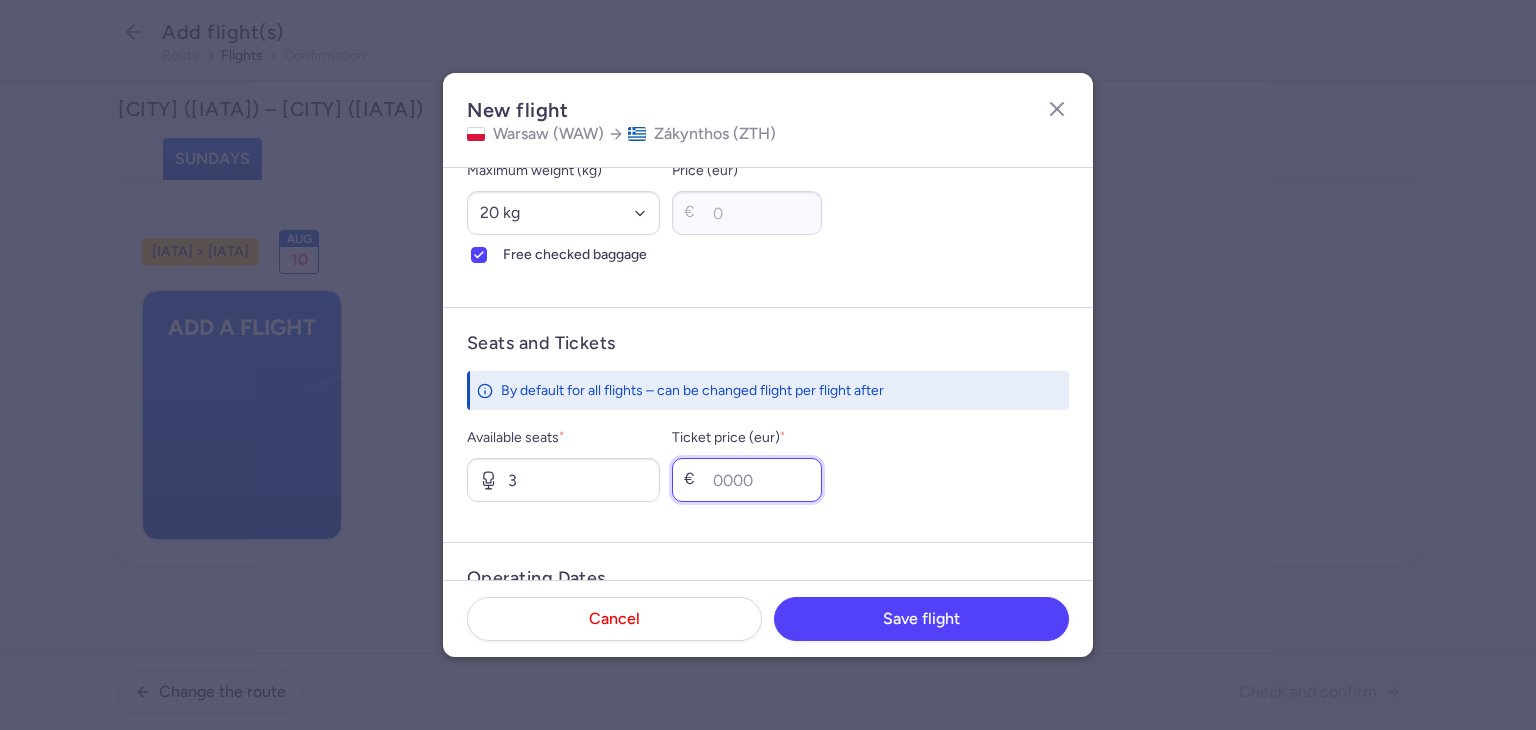 click on "Ticket price (eur)  *" at bounding box center (747, 480) 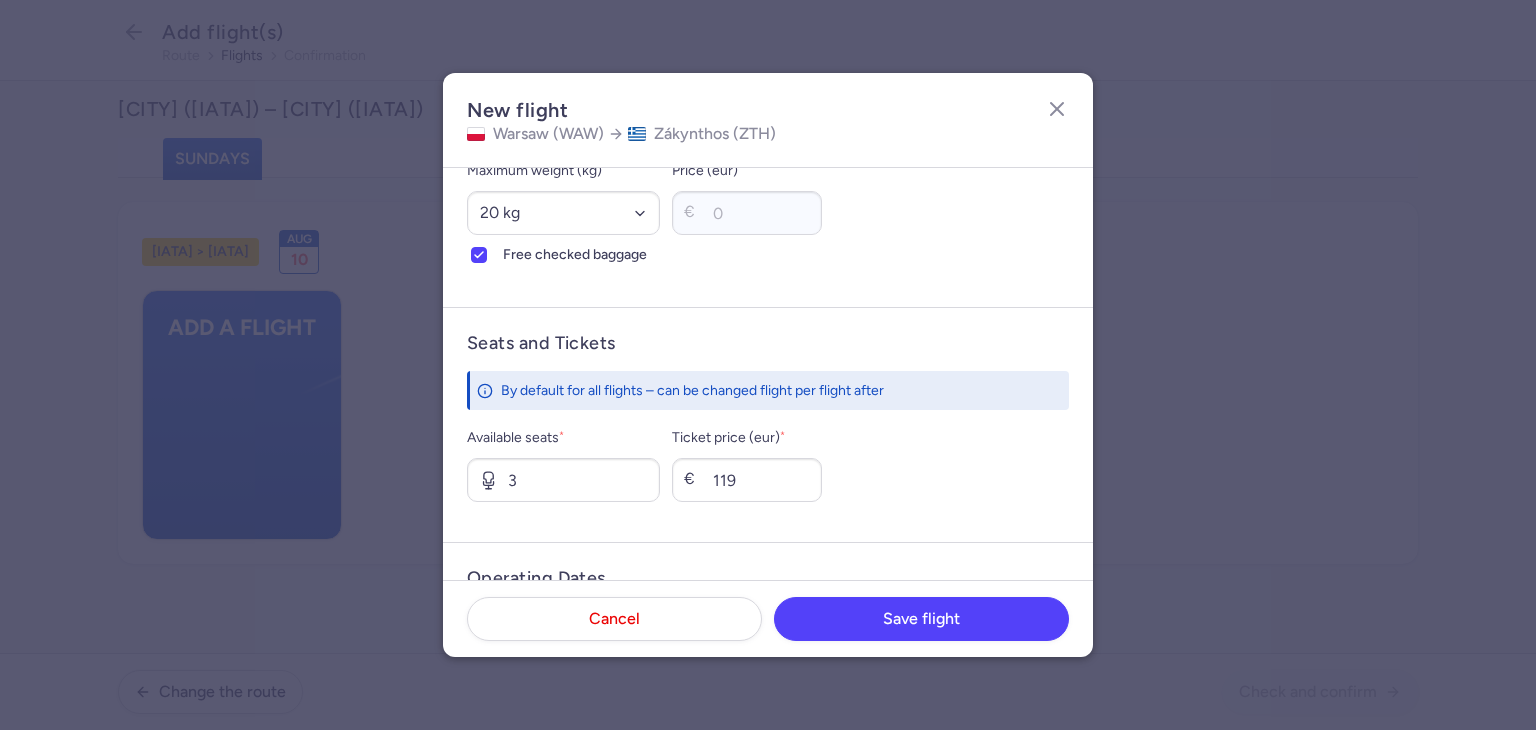scroll, scrollTop: 786, scrollLeft: 0, axis: vertical 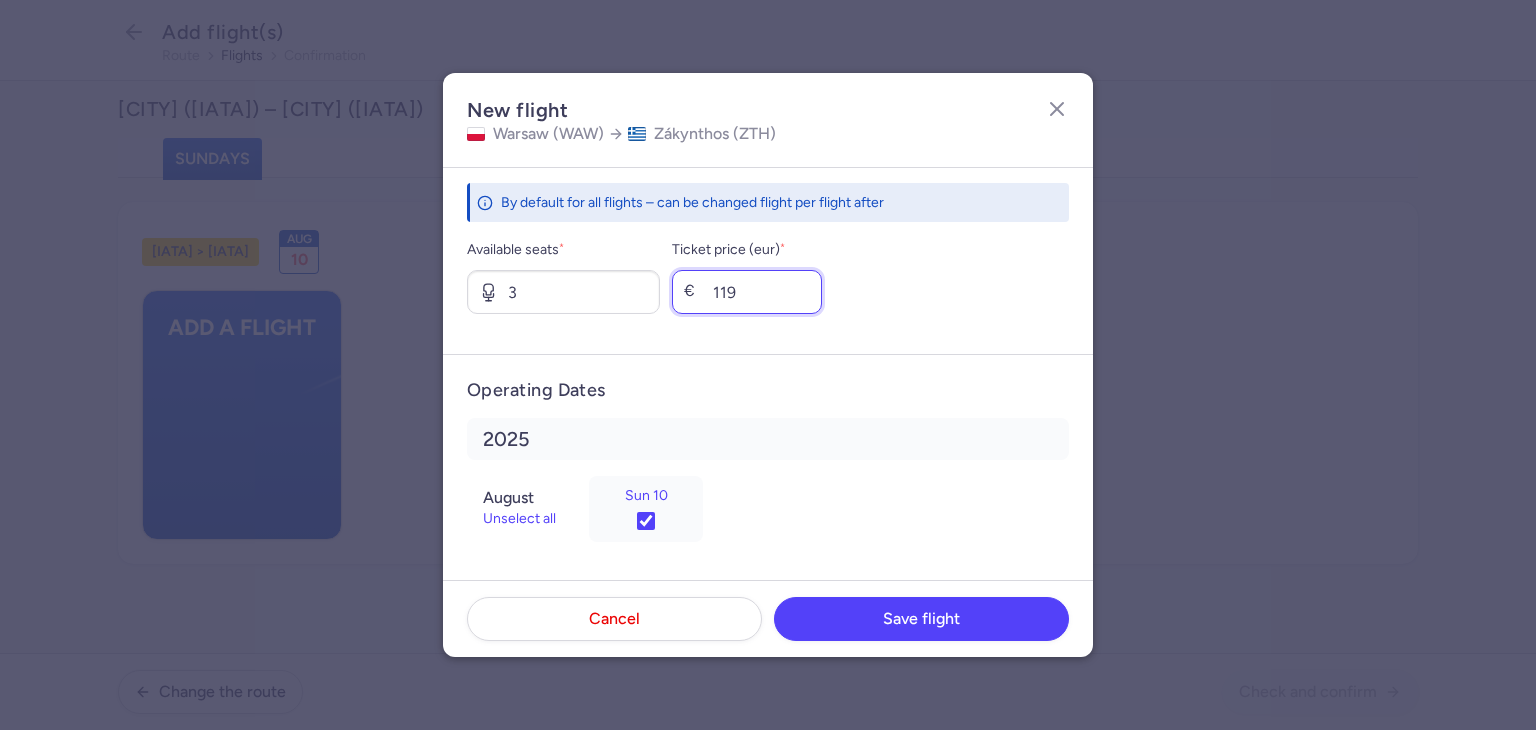 drag, startPoint x: 752, startPoint y: 290, endPoint x: 830, endPoint y: 288, distance: 78.025635 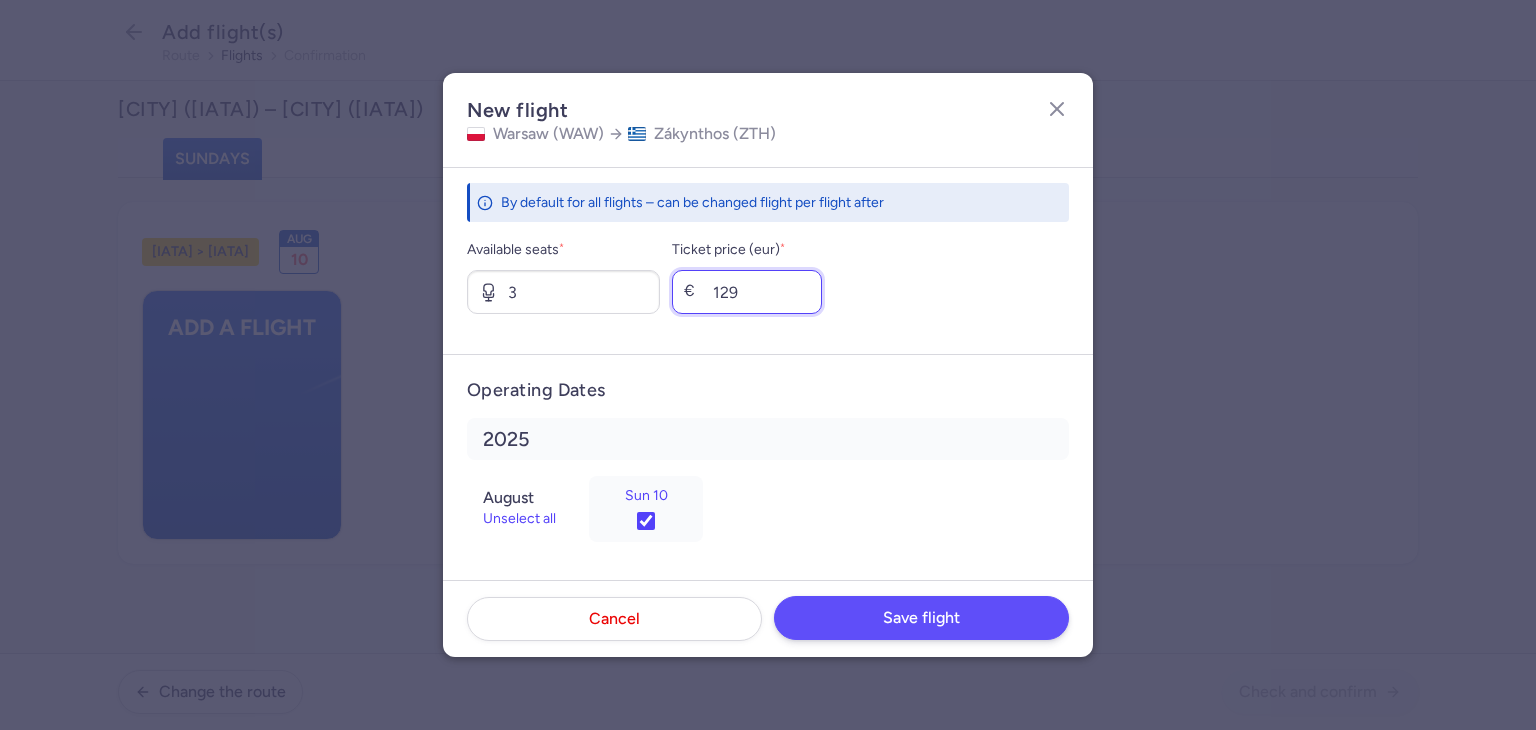 type on "129" 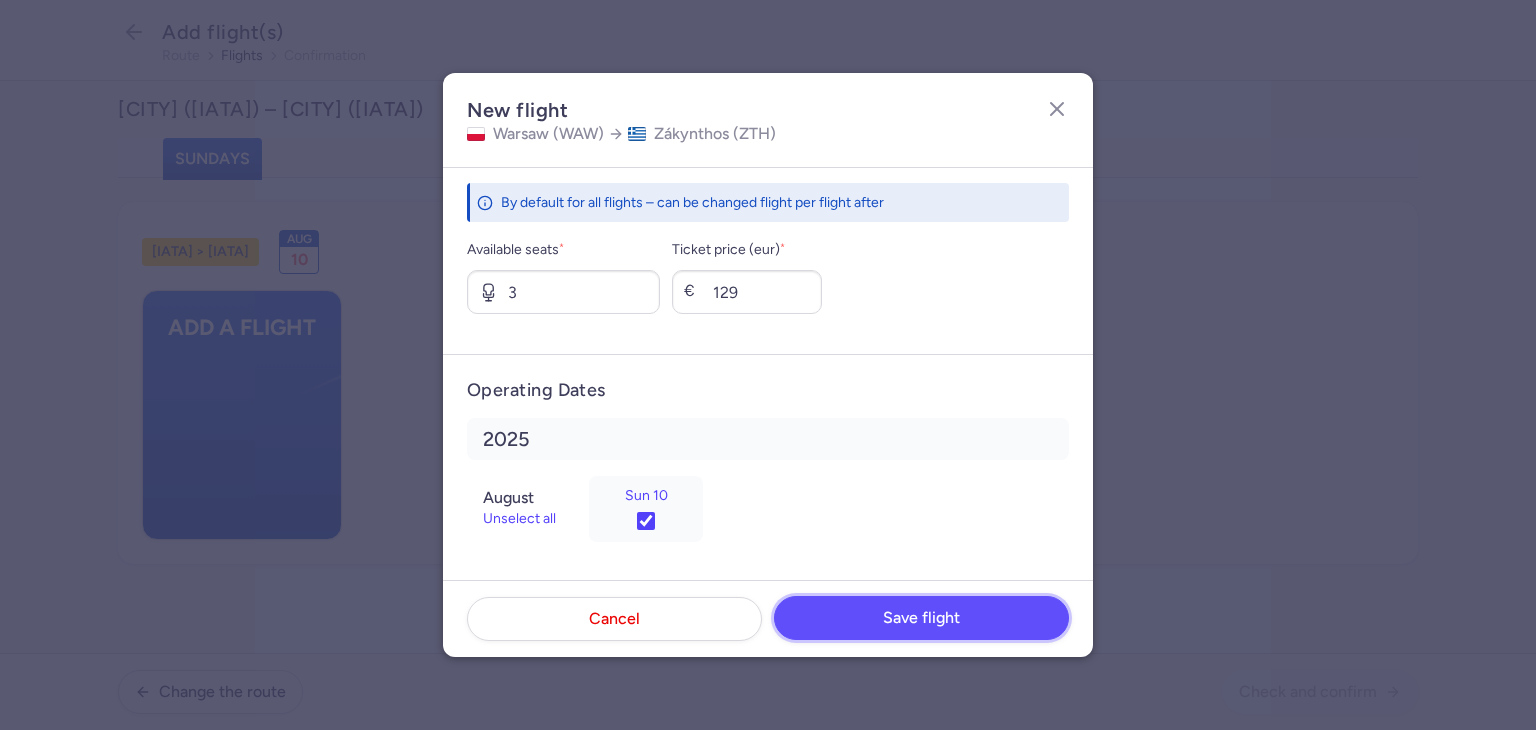 click on "Save flight" at bounding box center (921, 618) 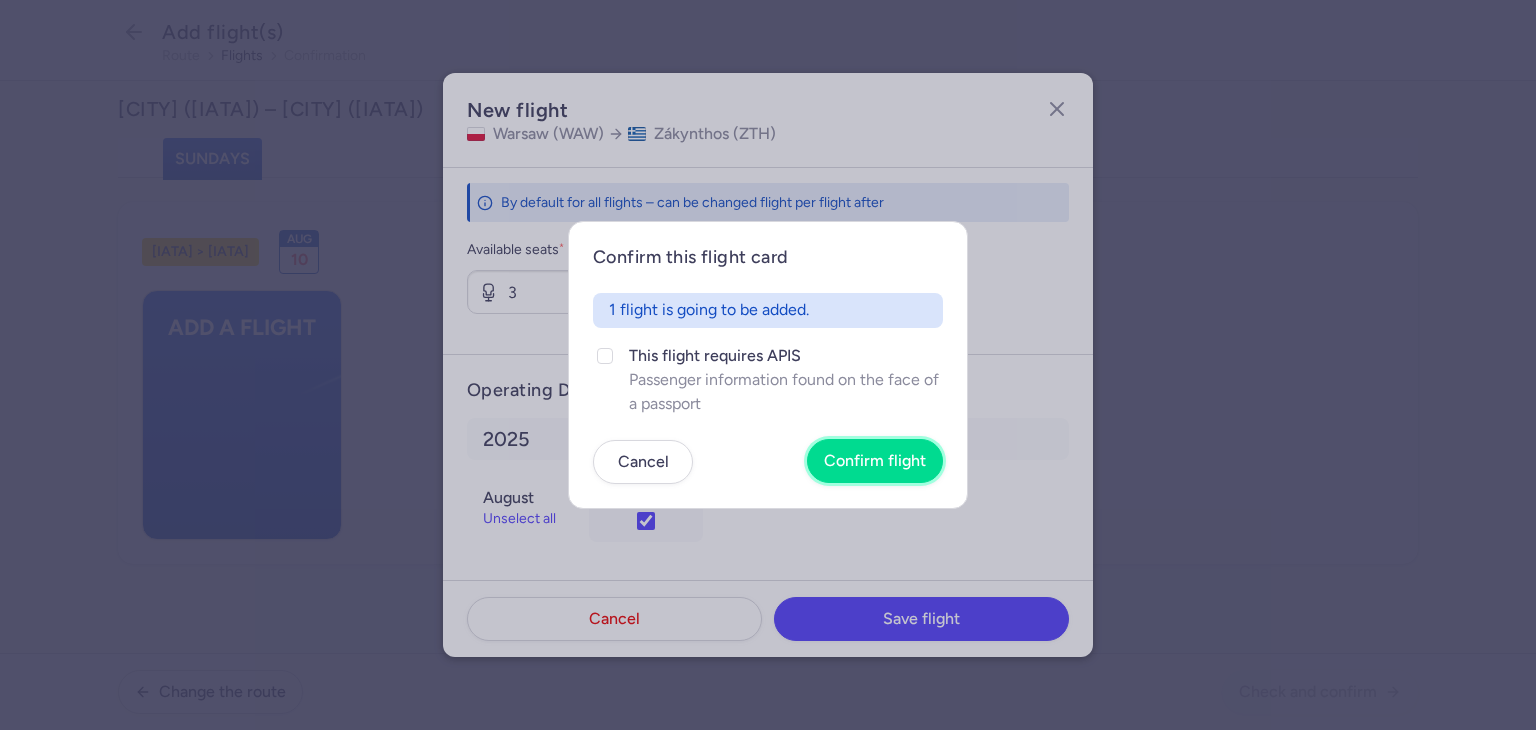 click on "Confirm flight" at bounding box center [875, 461] 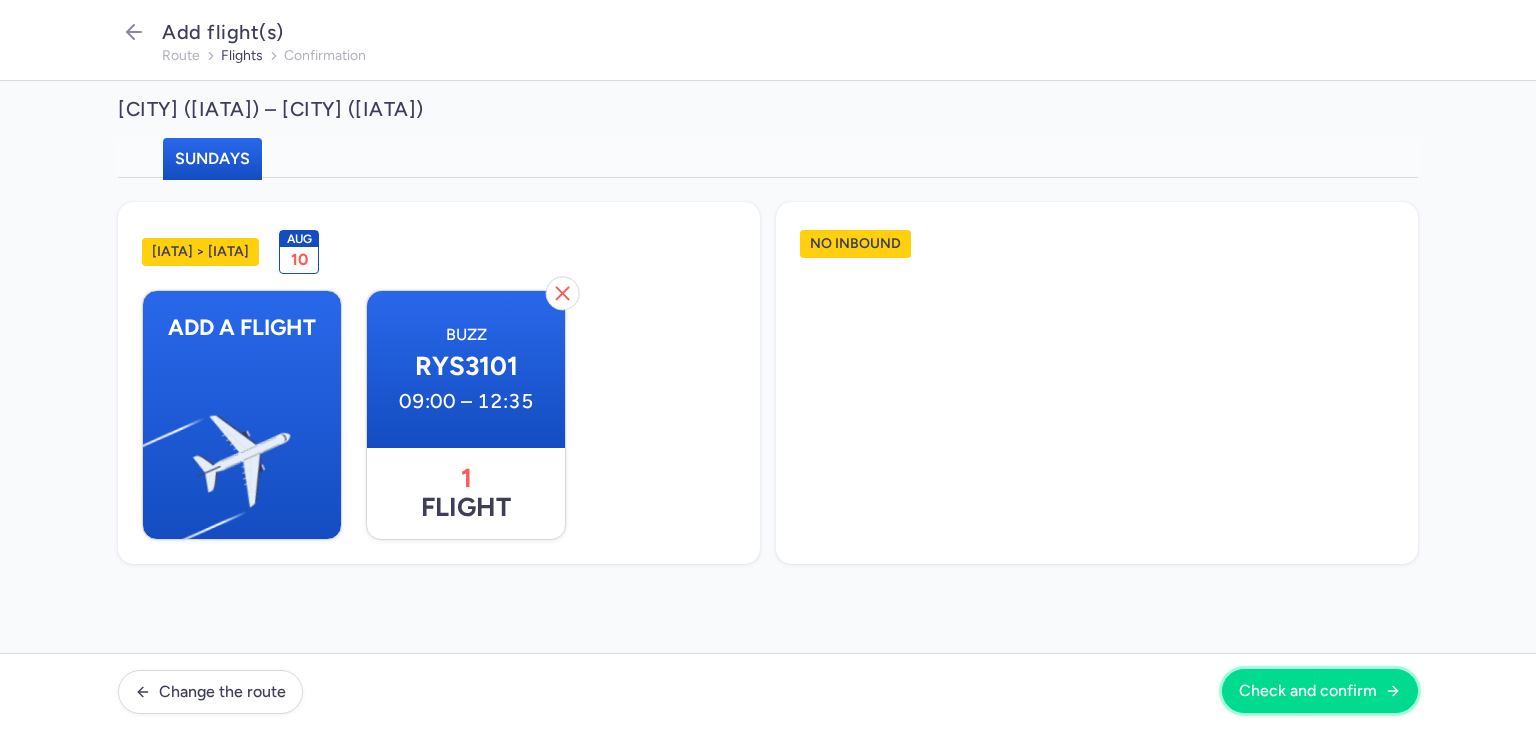 click on "Check and confirm" at bounding box center (1308, 691) 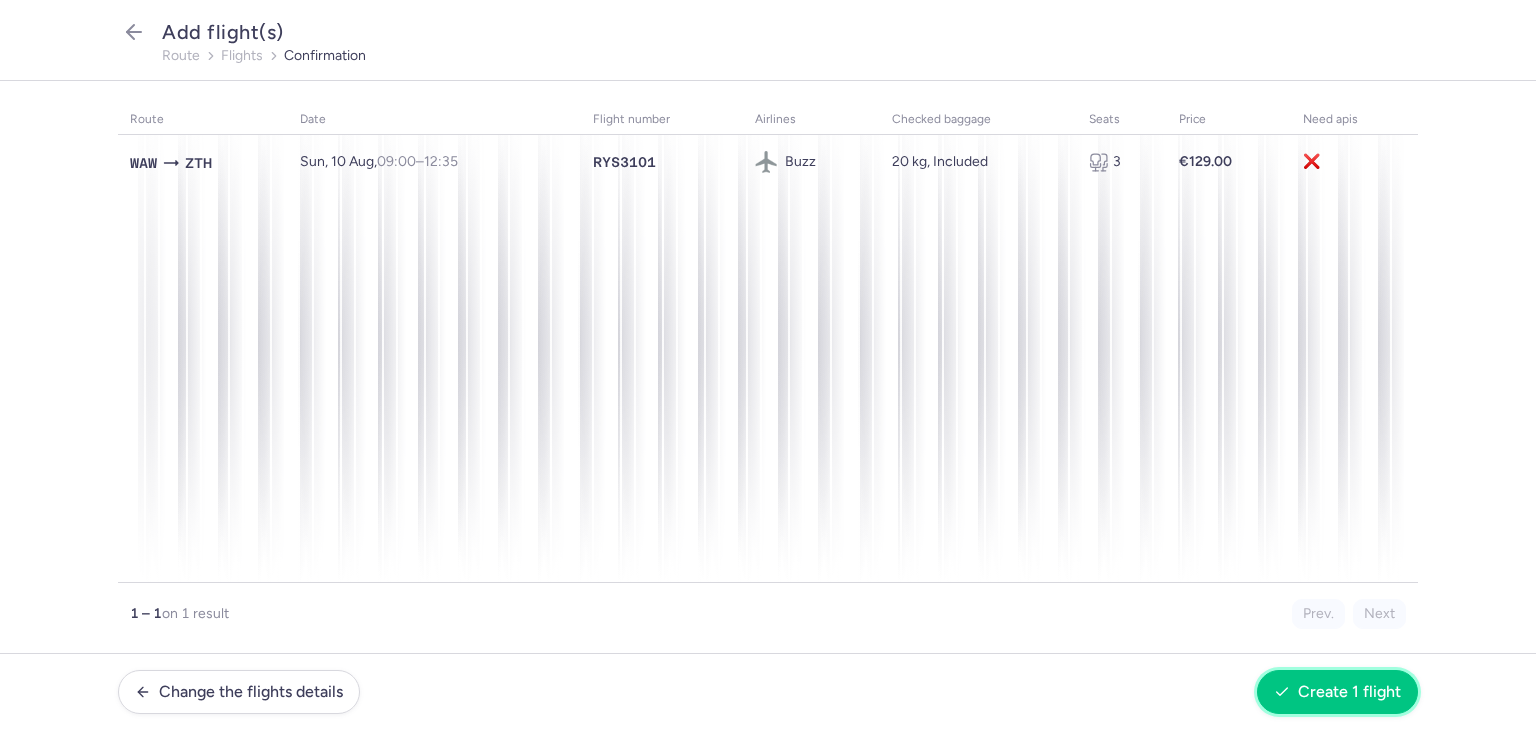 click on "Create 1 flight" at bounding box center (1349, 692) 